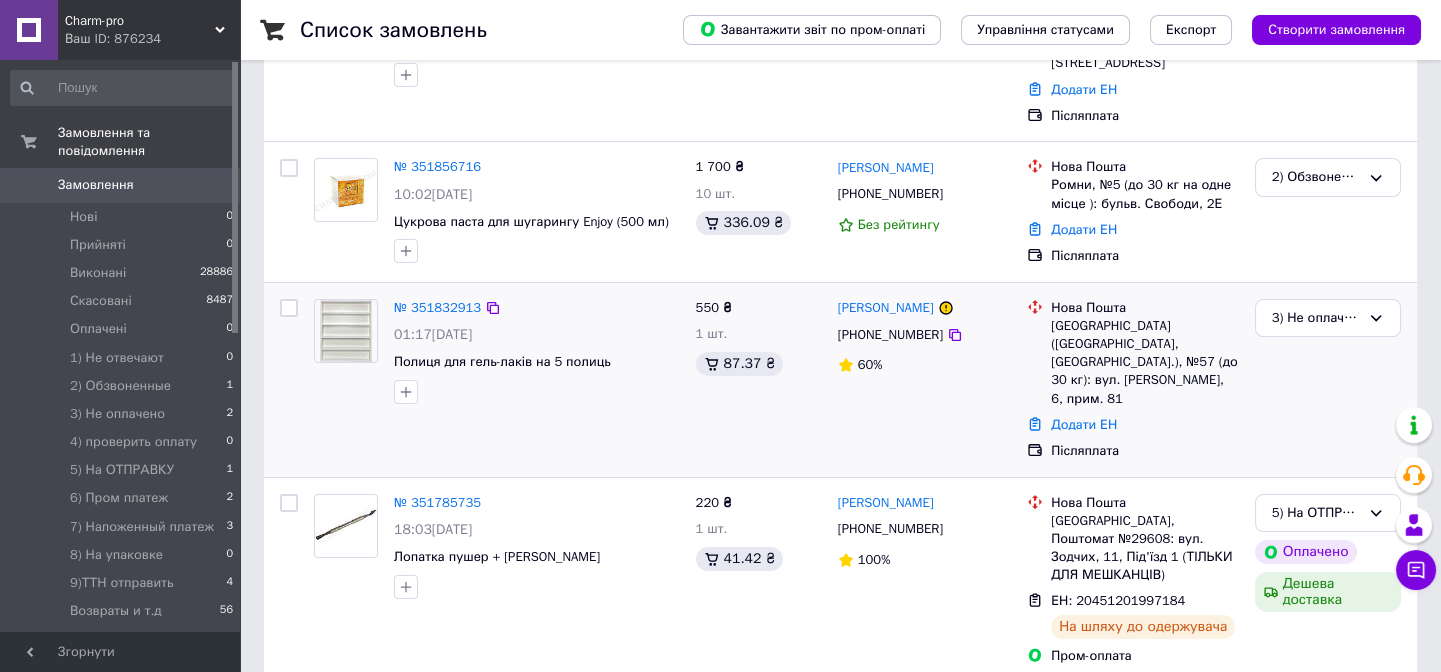 scroll, scrollTop: 363, scrollLeft: 0, axis: vertical 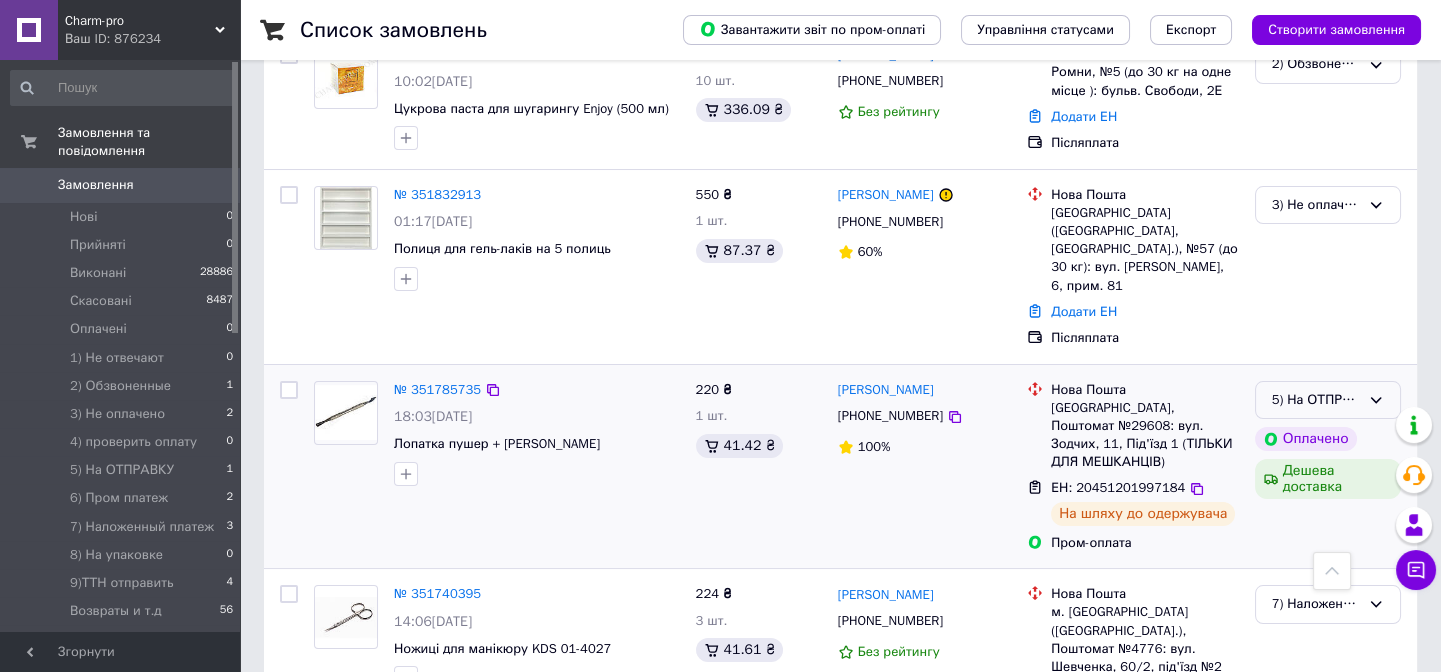 click 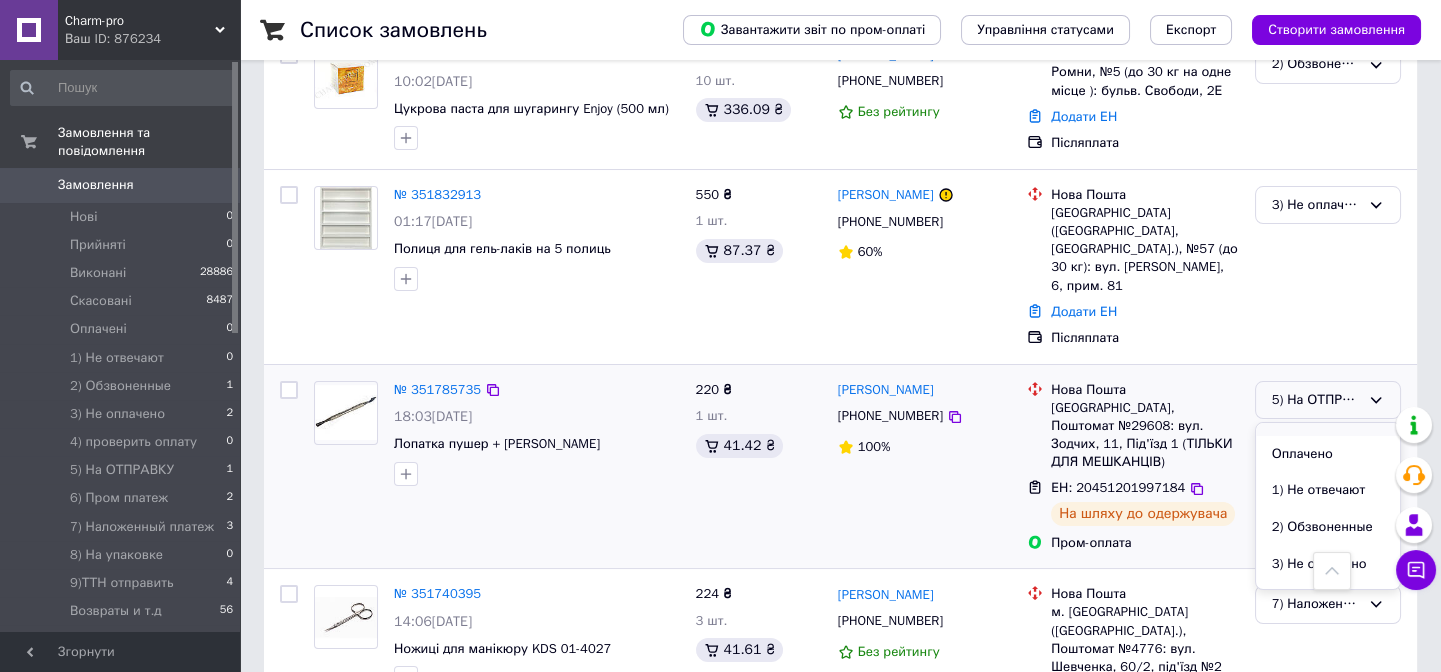 scroll, scrollTop: 272, scrollLeft: 0, axis: vertical 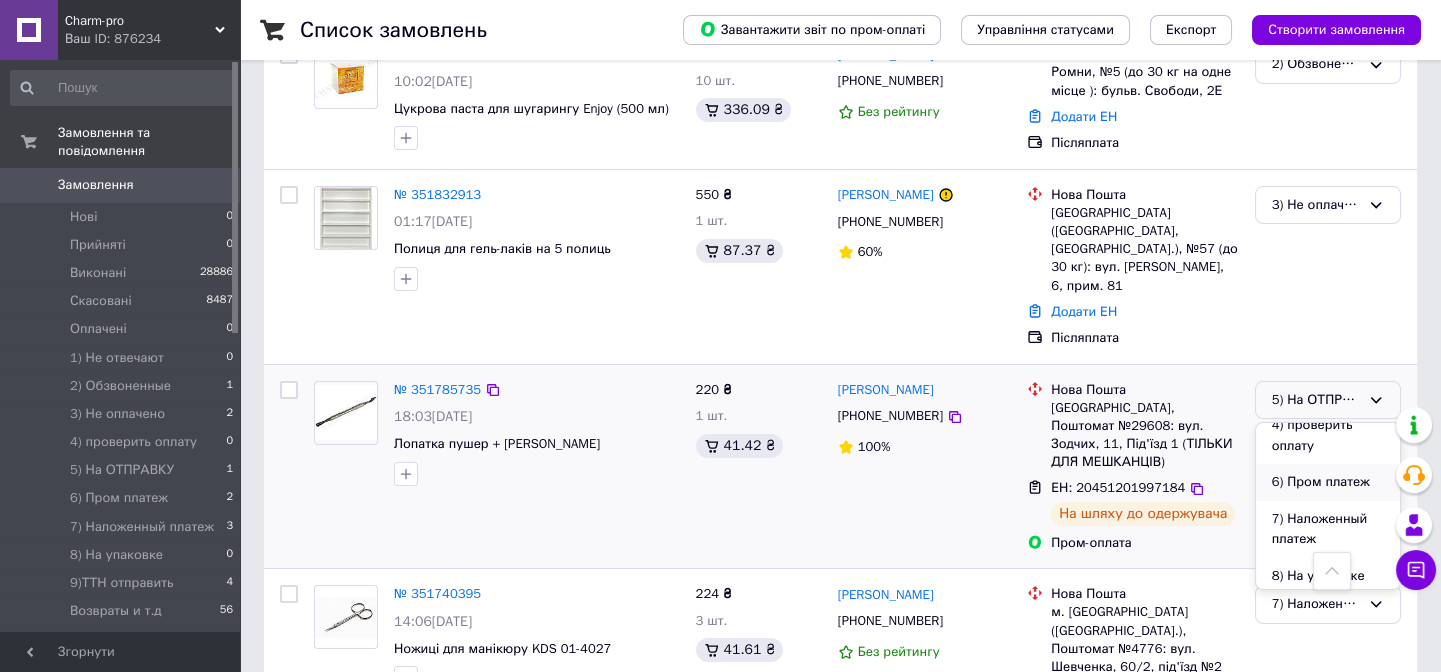 click on "6) Пром платеж" at bounding box center [1328, 482] 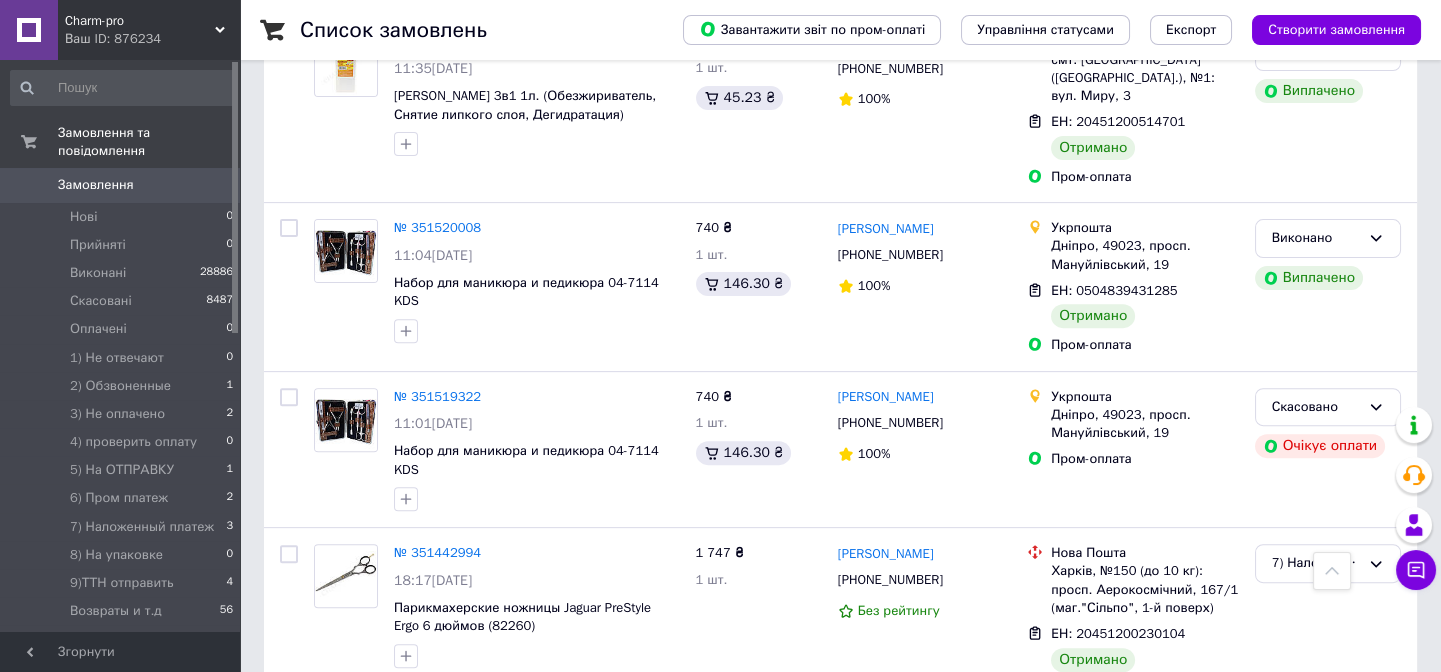 scroll, scrollTop: 1727, scrollLeft: 0, axis: vertical 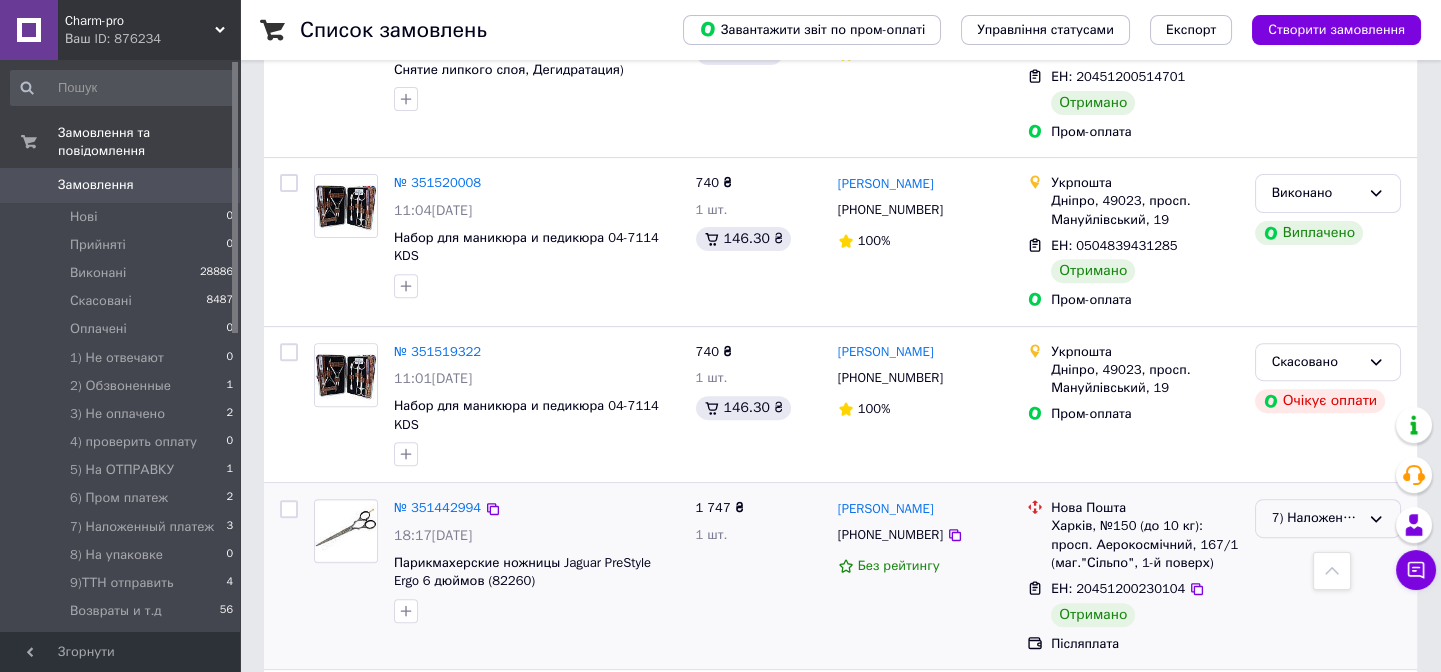 click 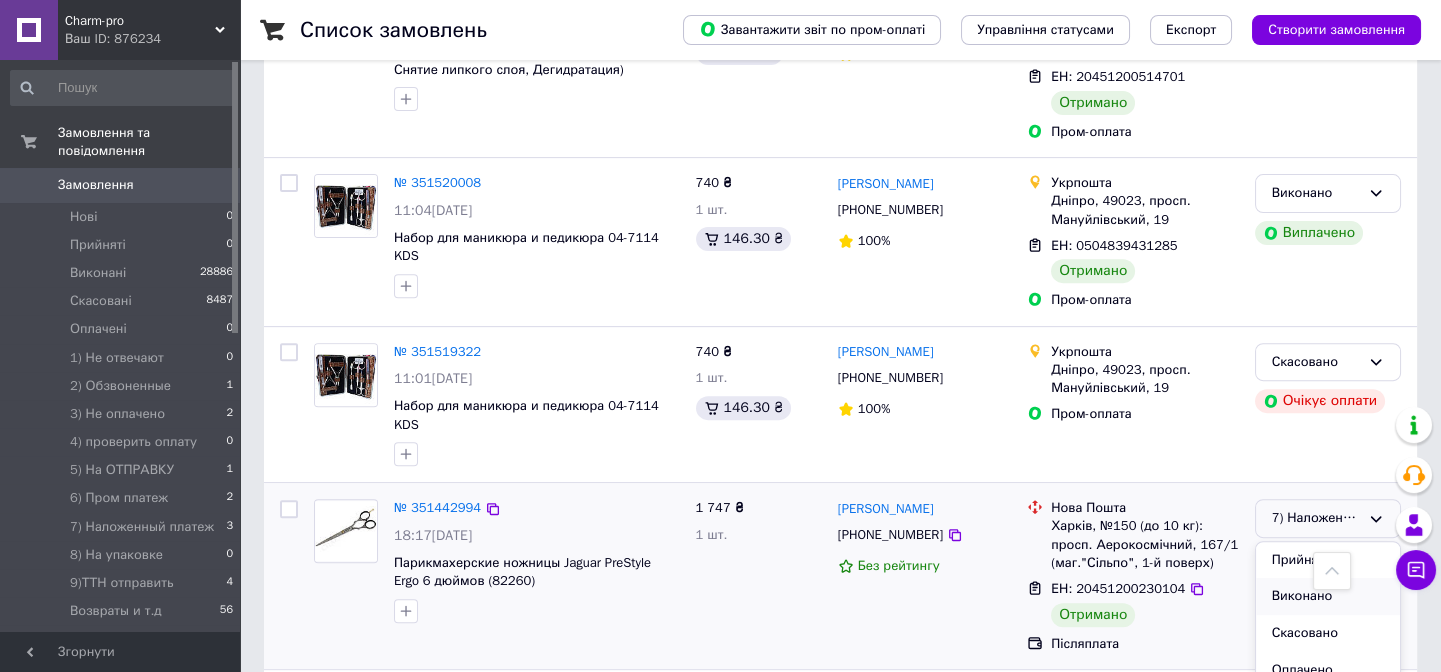 click on "Виконано" at bounding box center (1328, 596) 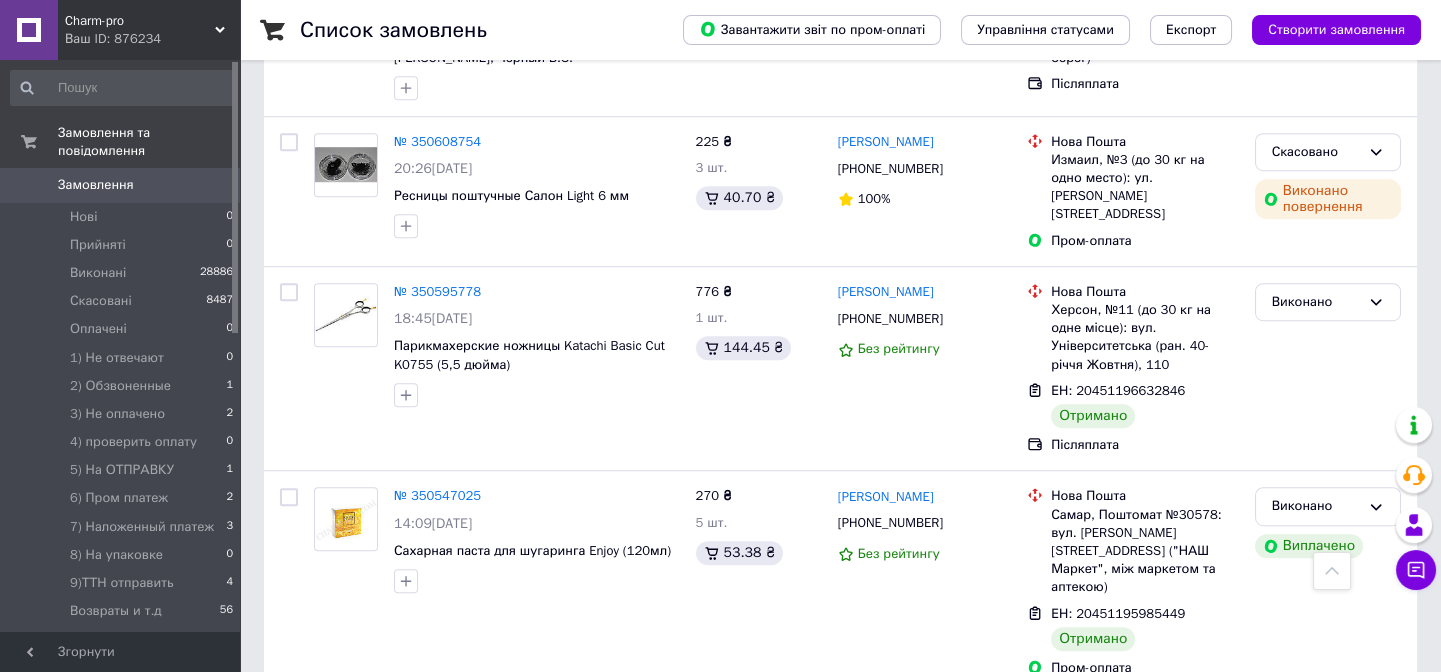 scroll, scrollTop: 3181, scrollLeft: 0, axis: vertical 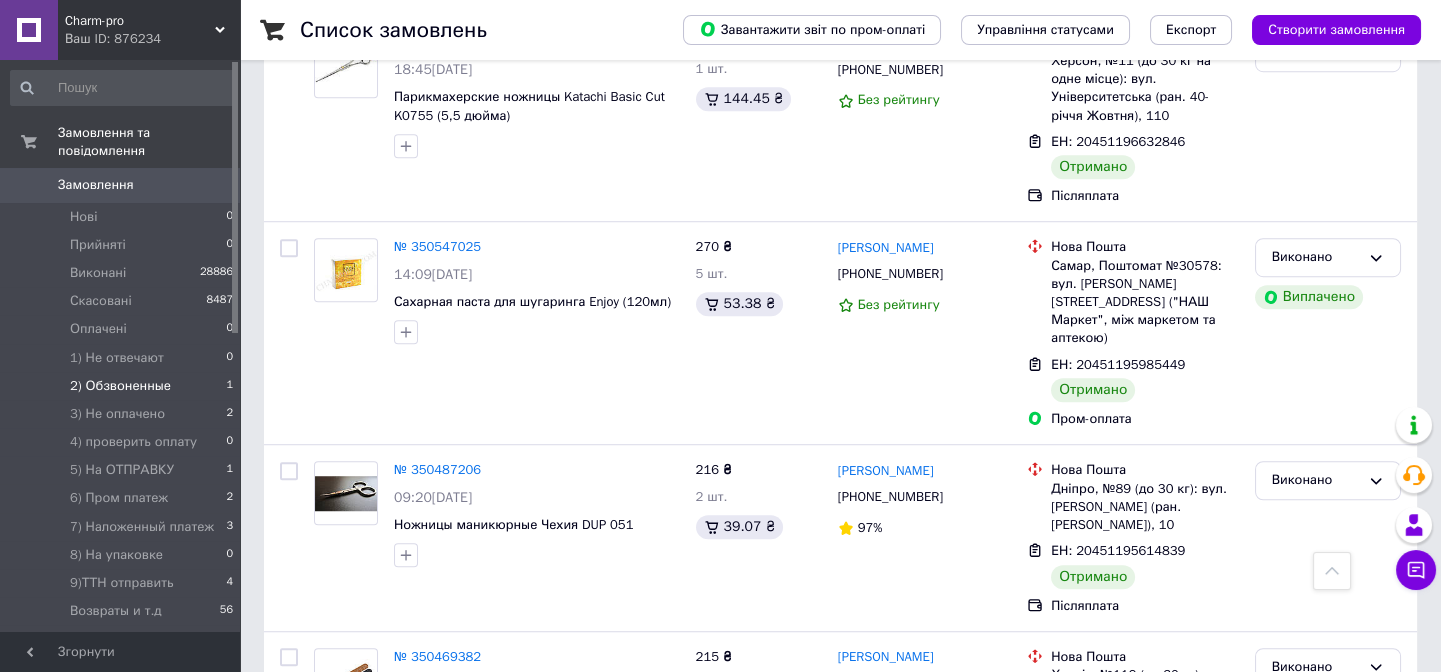 click on "2) Обзвоненные" at bounding box center [120, 386] 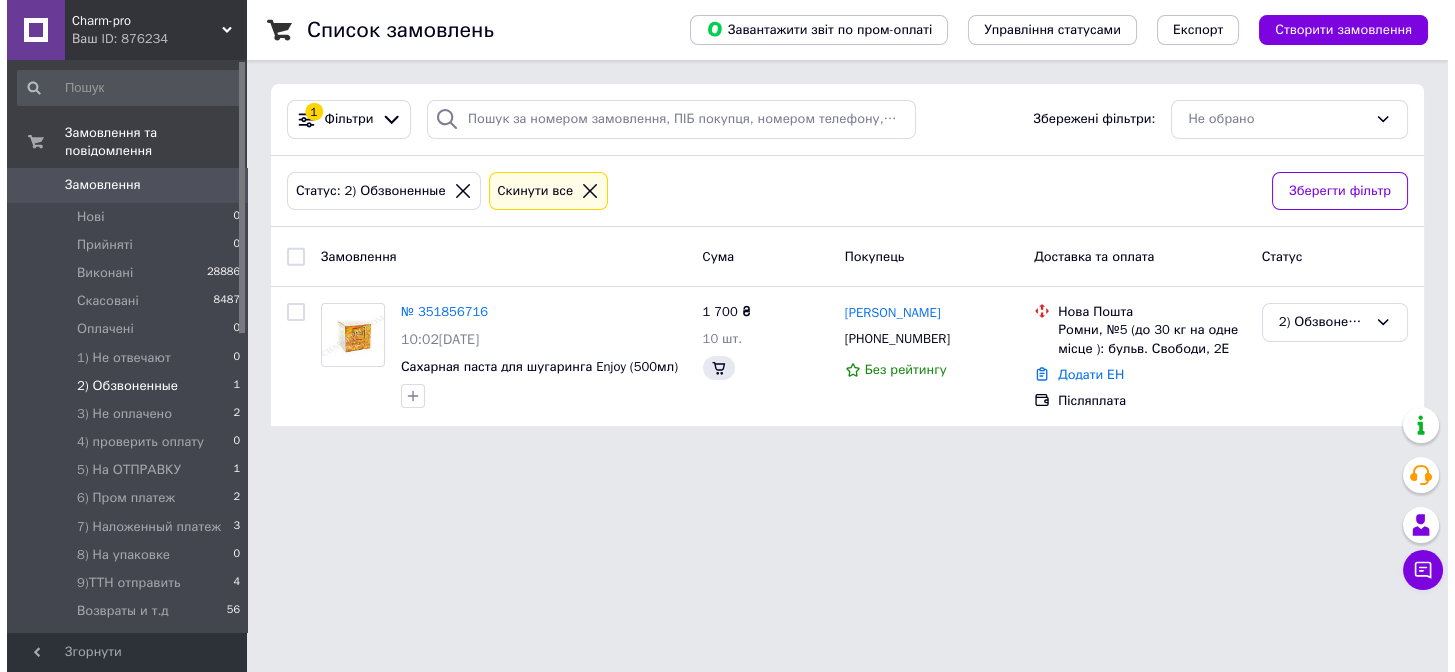 scroll, scrollTop: 0, scrollLeft: 0, axis: both 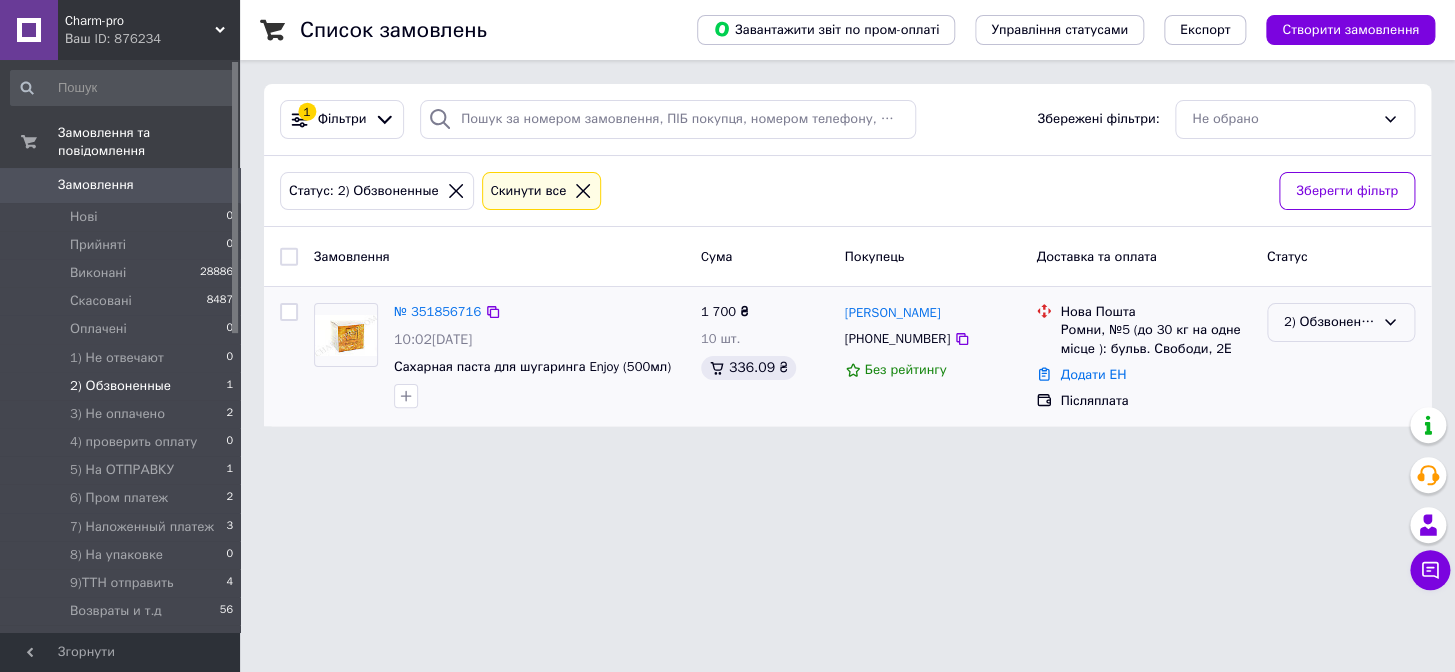 click 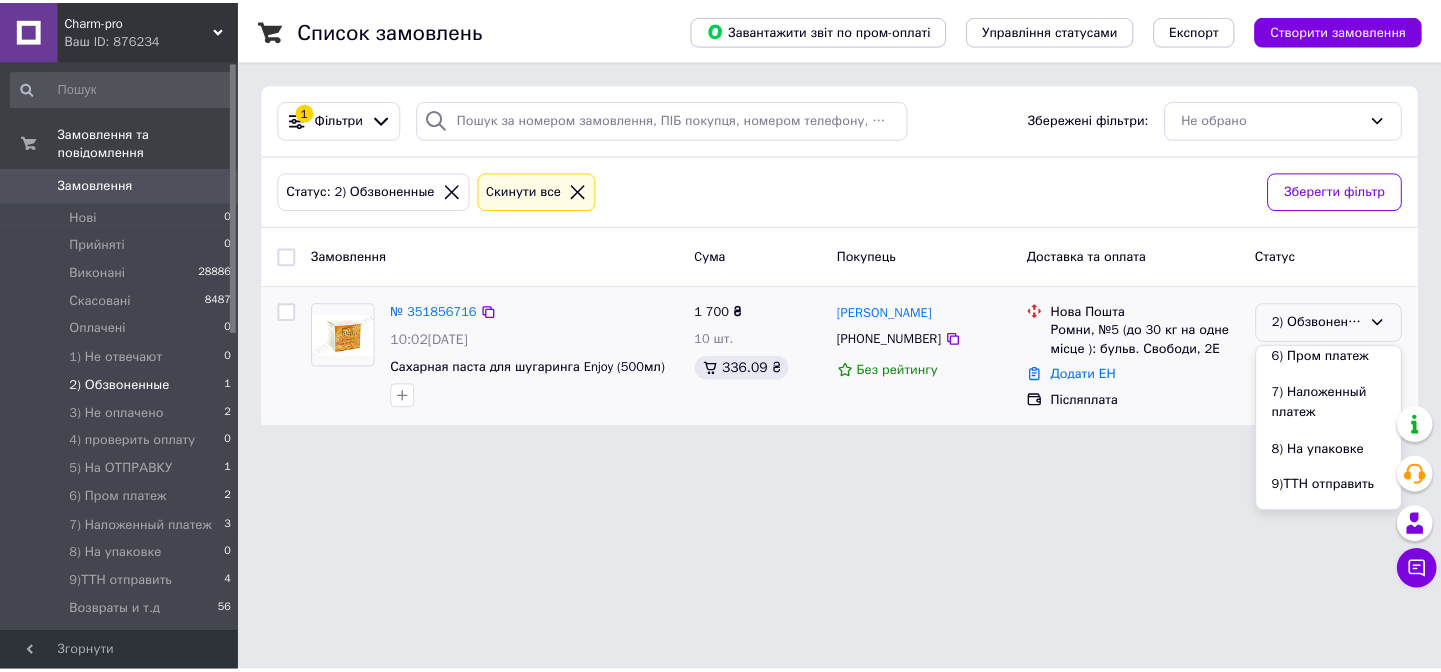scroll, scrollTop: 363, scrollLeft: 0, axis: vertical 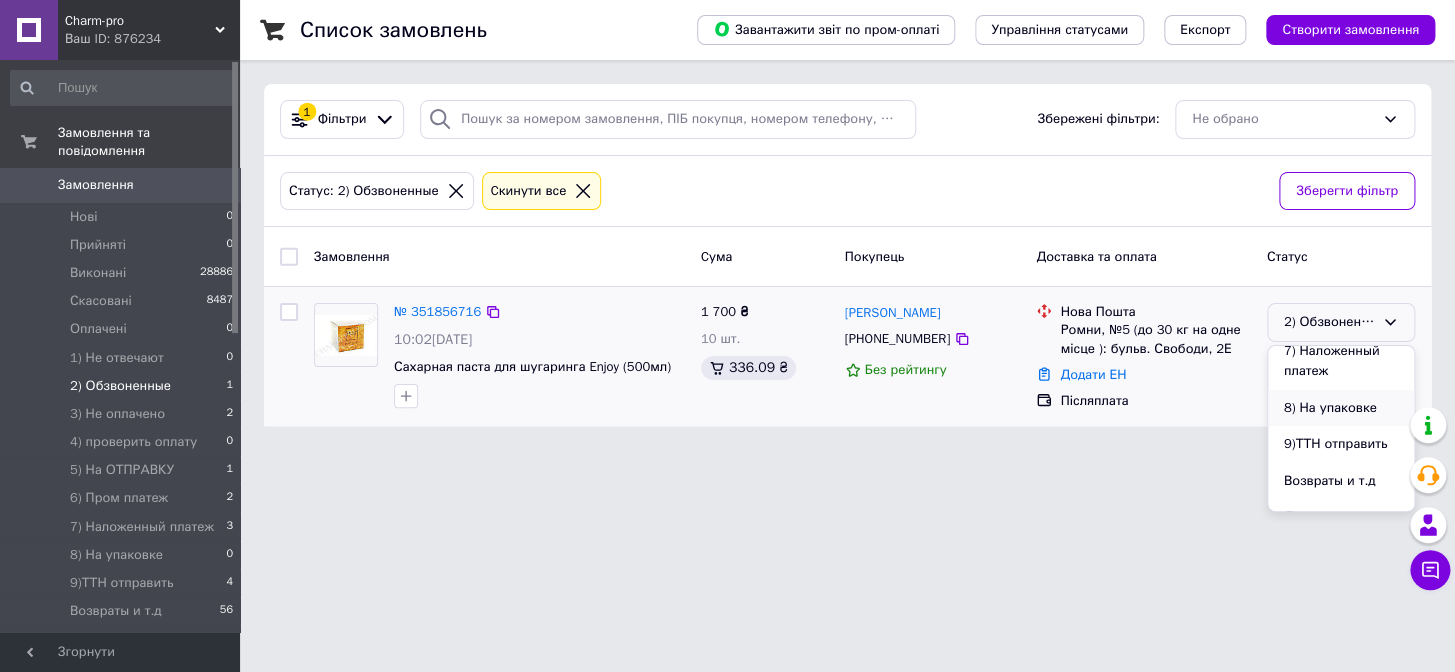 click on "8) На упаковке" at bounding box center (1341, 408) 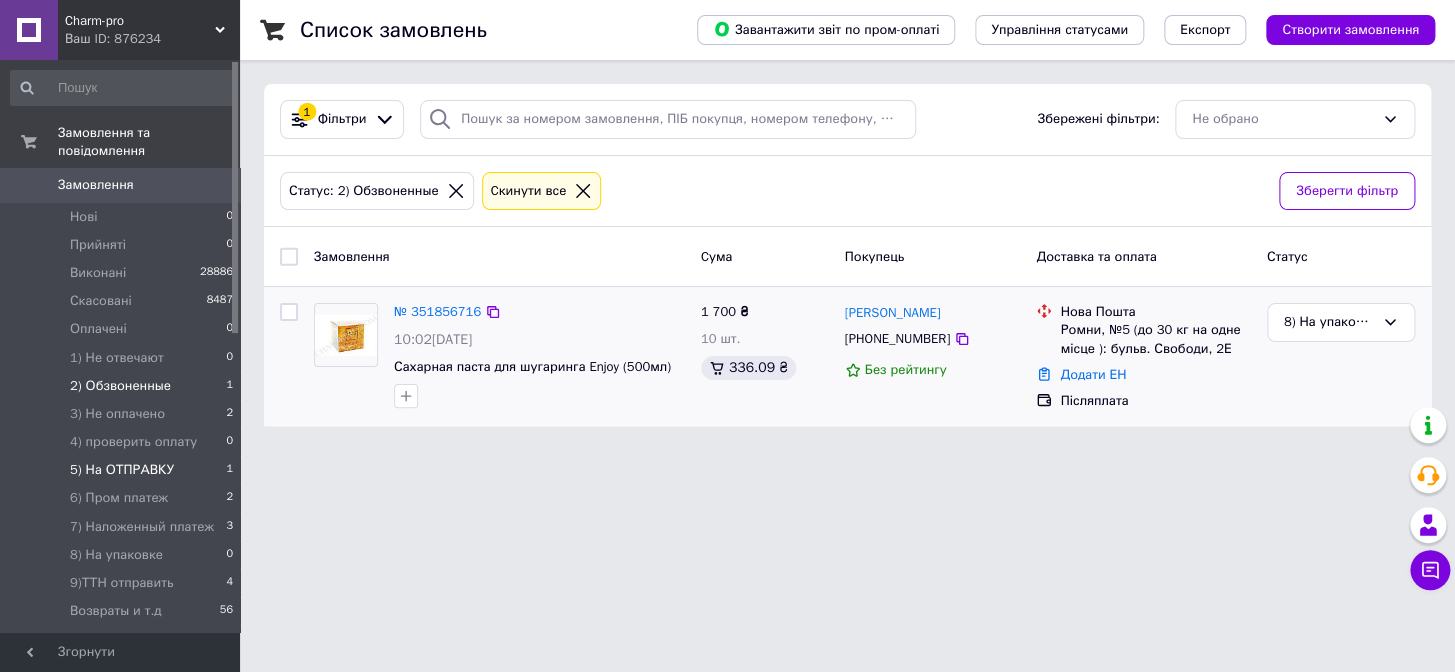 click on "5) На ОТПРАВКУ" at bounding box center (122, 470) 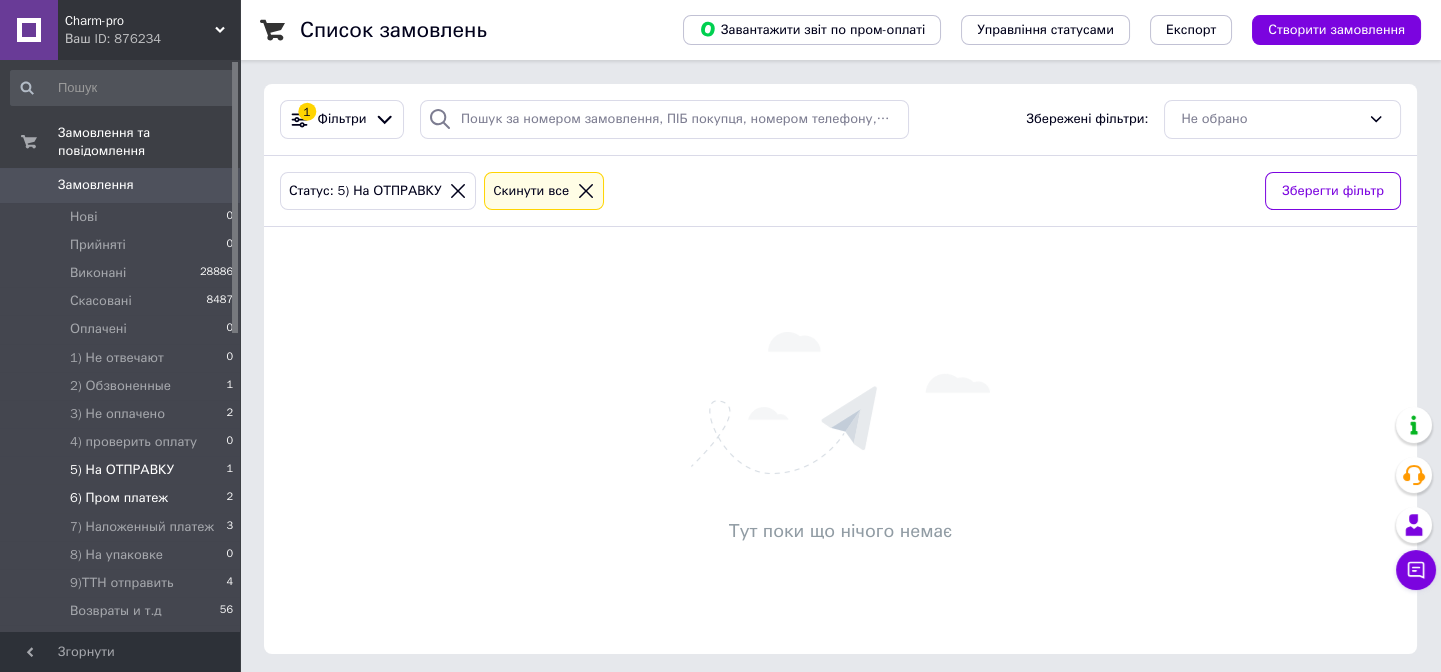 click on "6) Пром платеж" at bounding box center (119, 498) 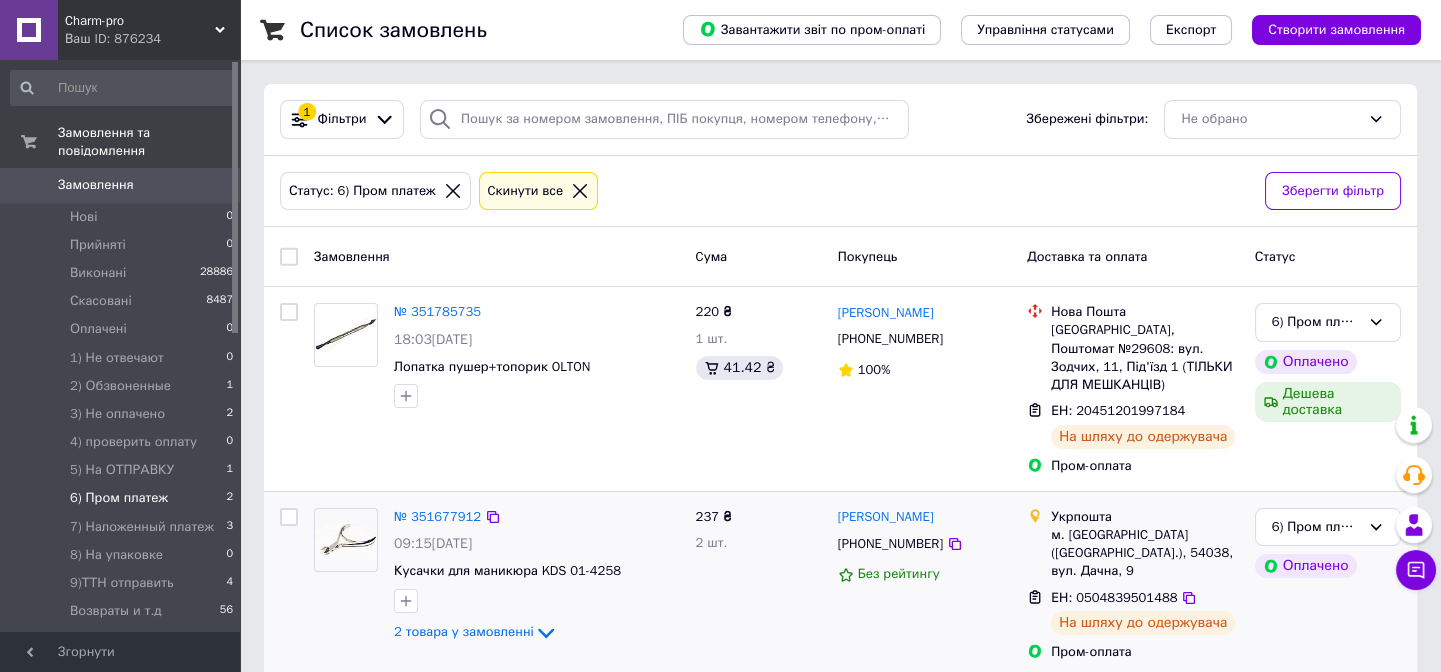 scroll, scrollTop: 162, scrollLeft: 0, axis: vertical 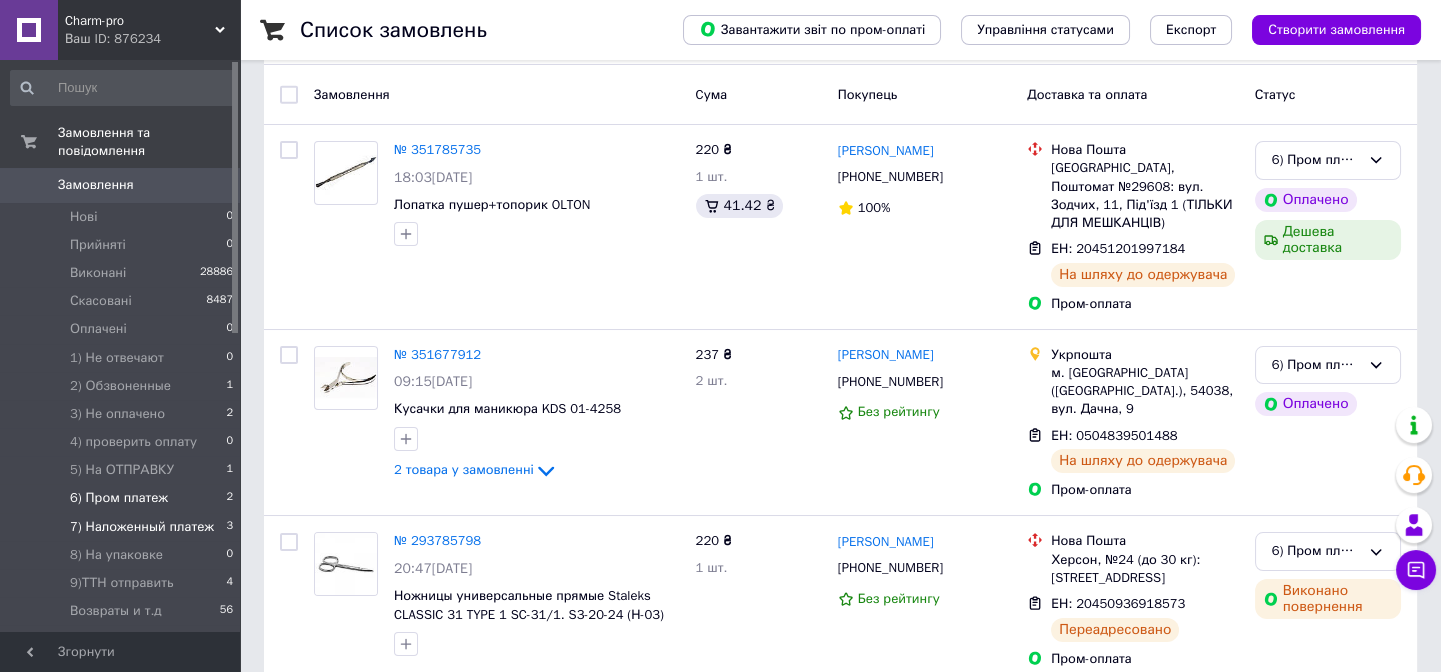 click on "7) Наложенный платеж" at bounding box center (142, 527) 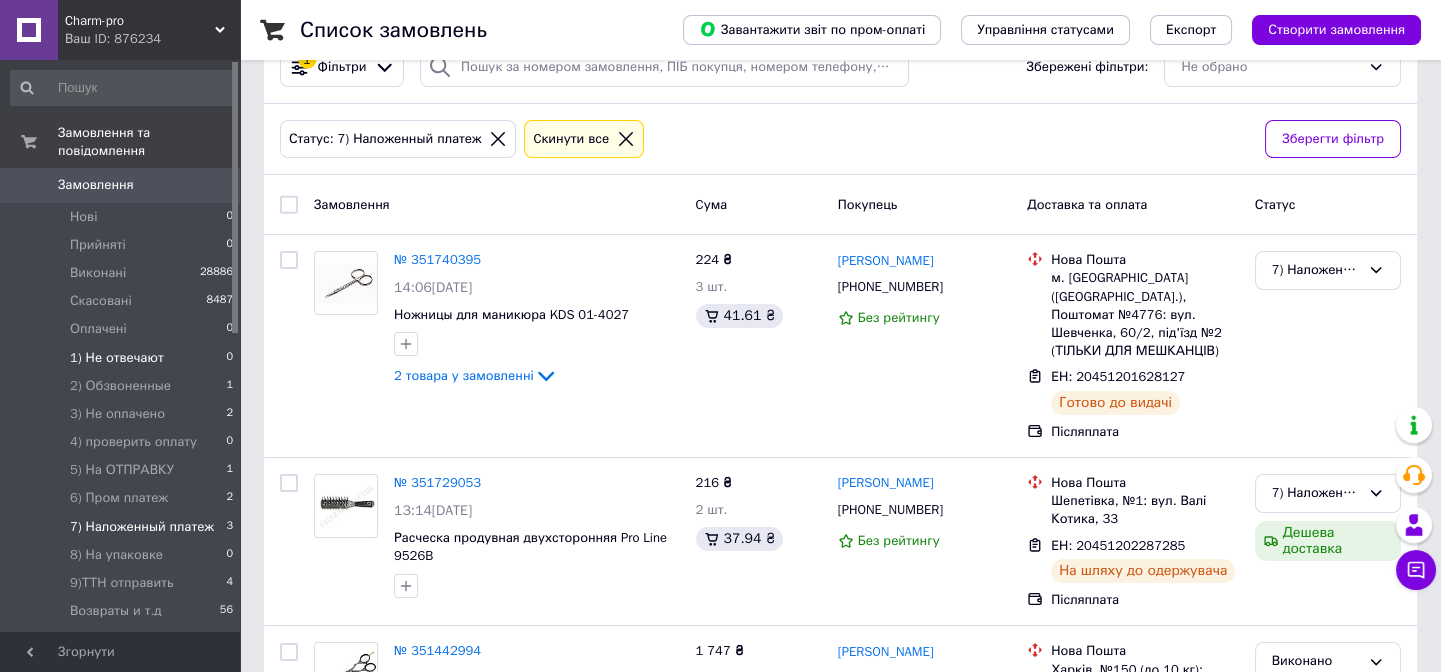 scroll, scrollTop: 0, scrollLeft: 0, axis: both 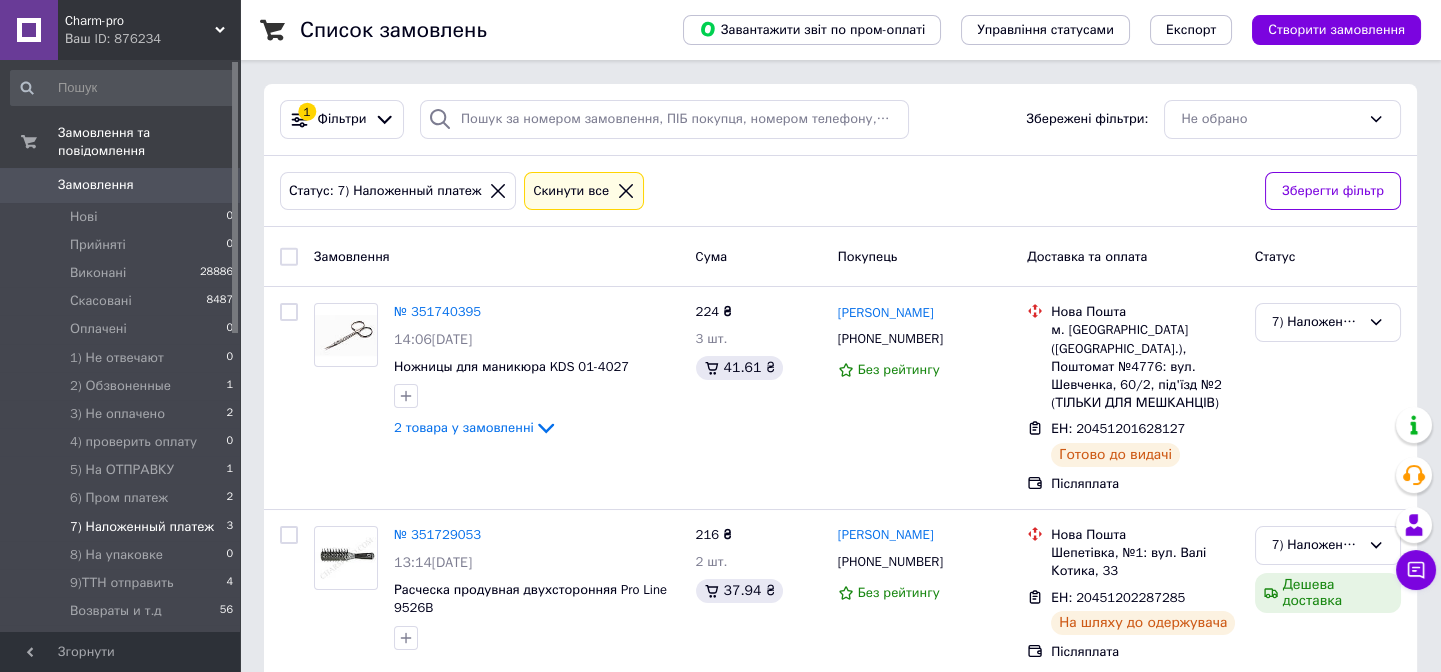 click on "Замовлення" at bounding box center (96, 185) 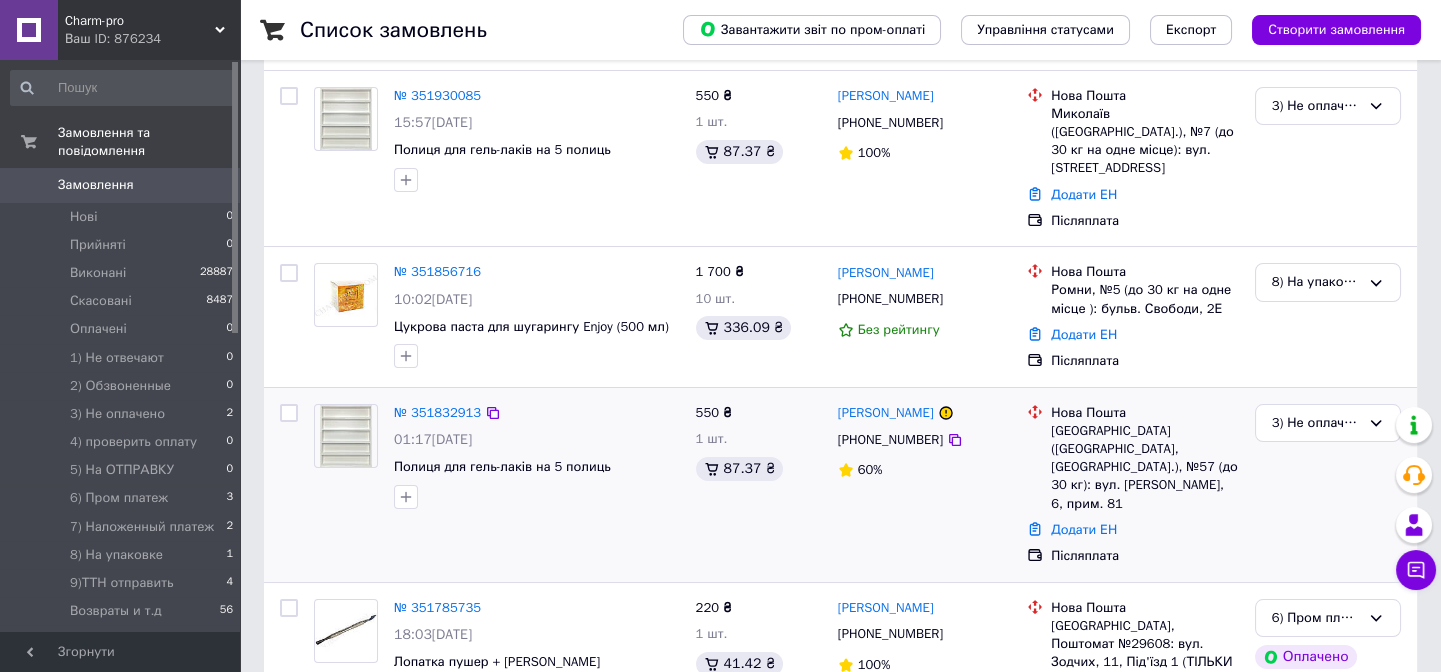 scroll, scrollTop: 181, scrollLeft: 0, axis: vertical 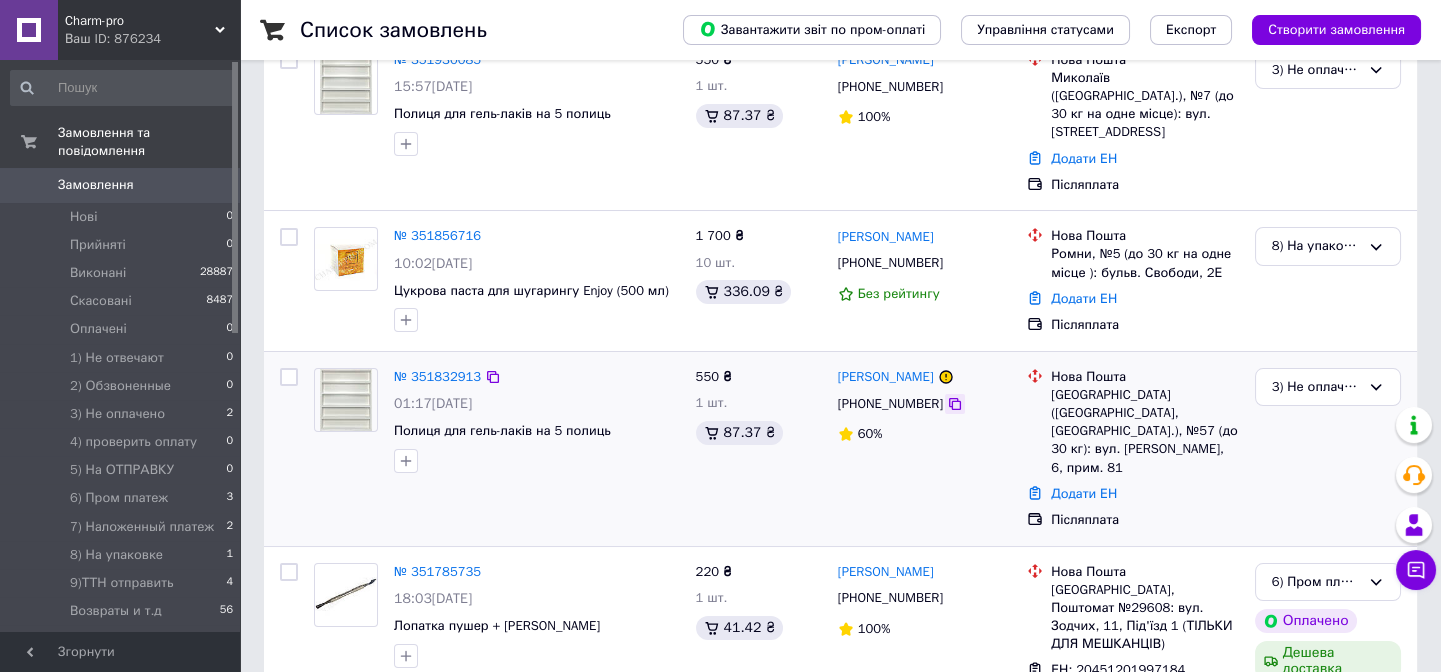 click 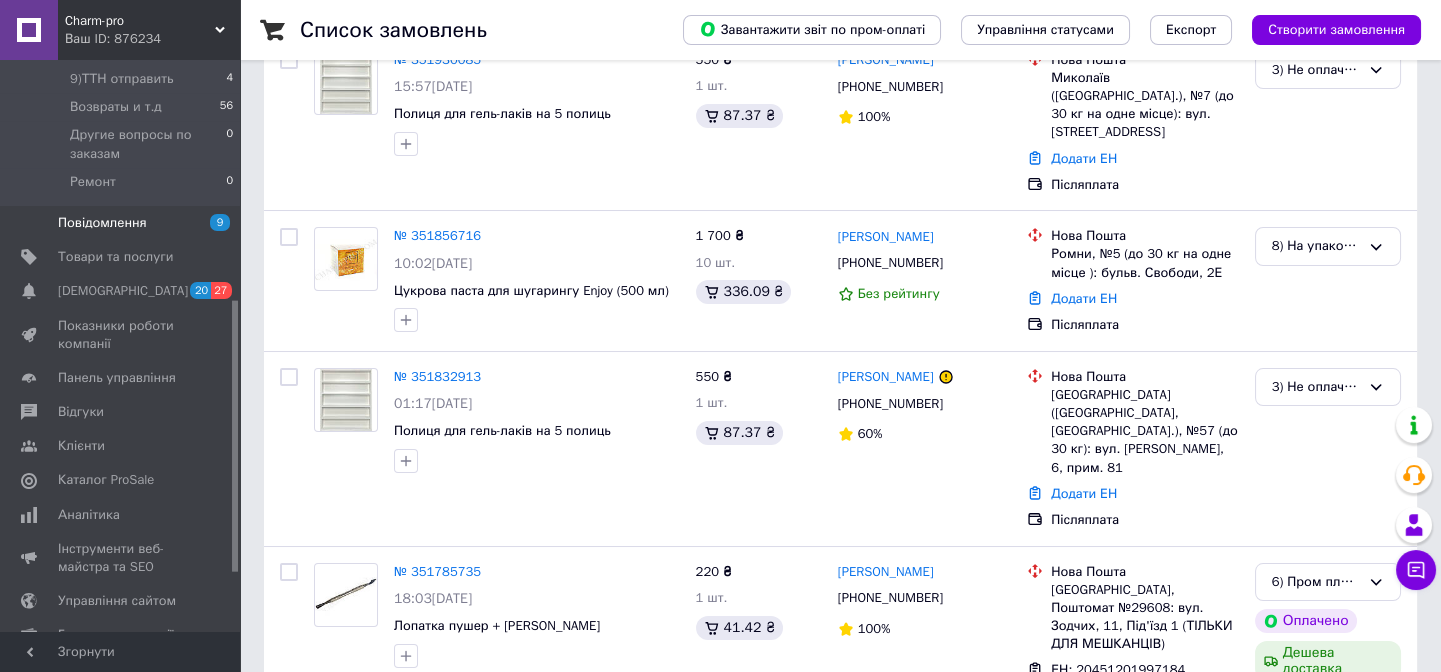 scroll, scrollTop: 545, scrollLeft: 0, axis: vertical 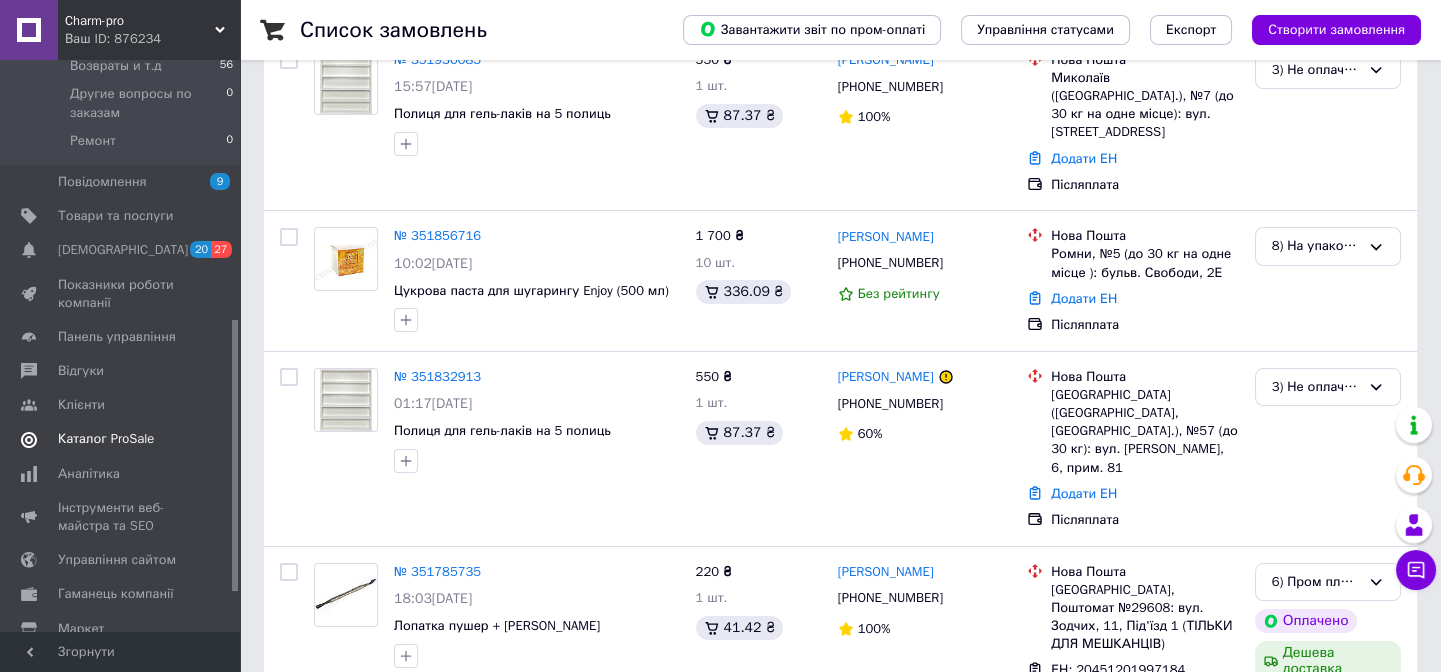 click on "Каталог ProSale" at bounding box center (106, 439) 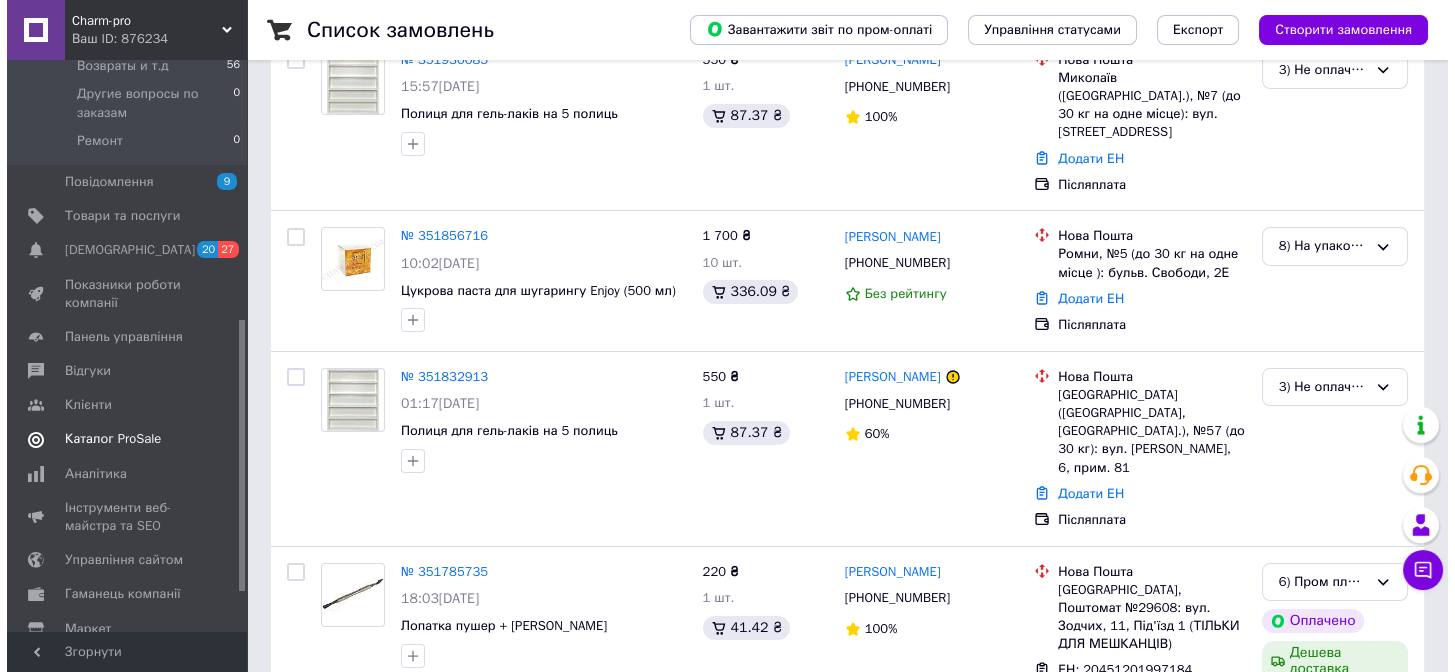 scroll, scrollTop: 0, scrollLeft: 0, axis: both 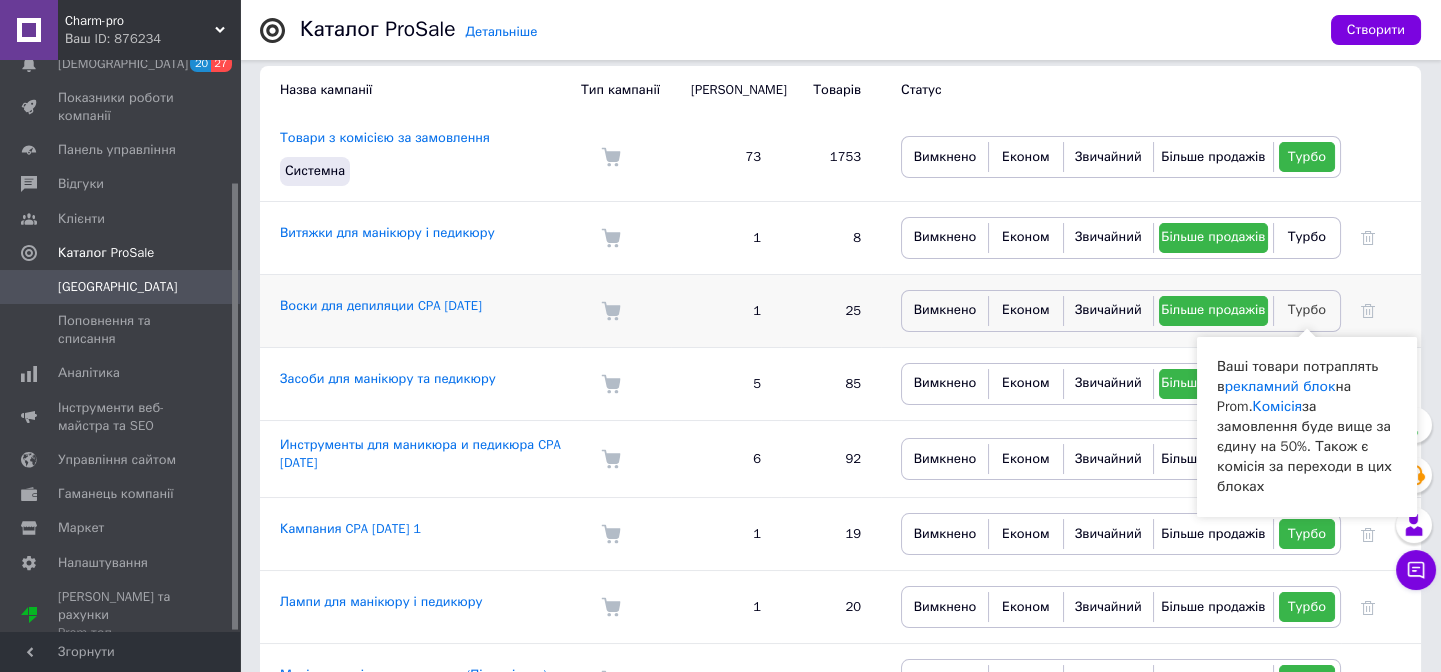 click on "Турбо" at bounding box center [1307, 309] 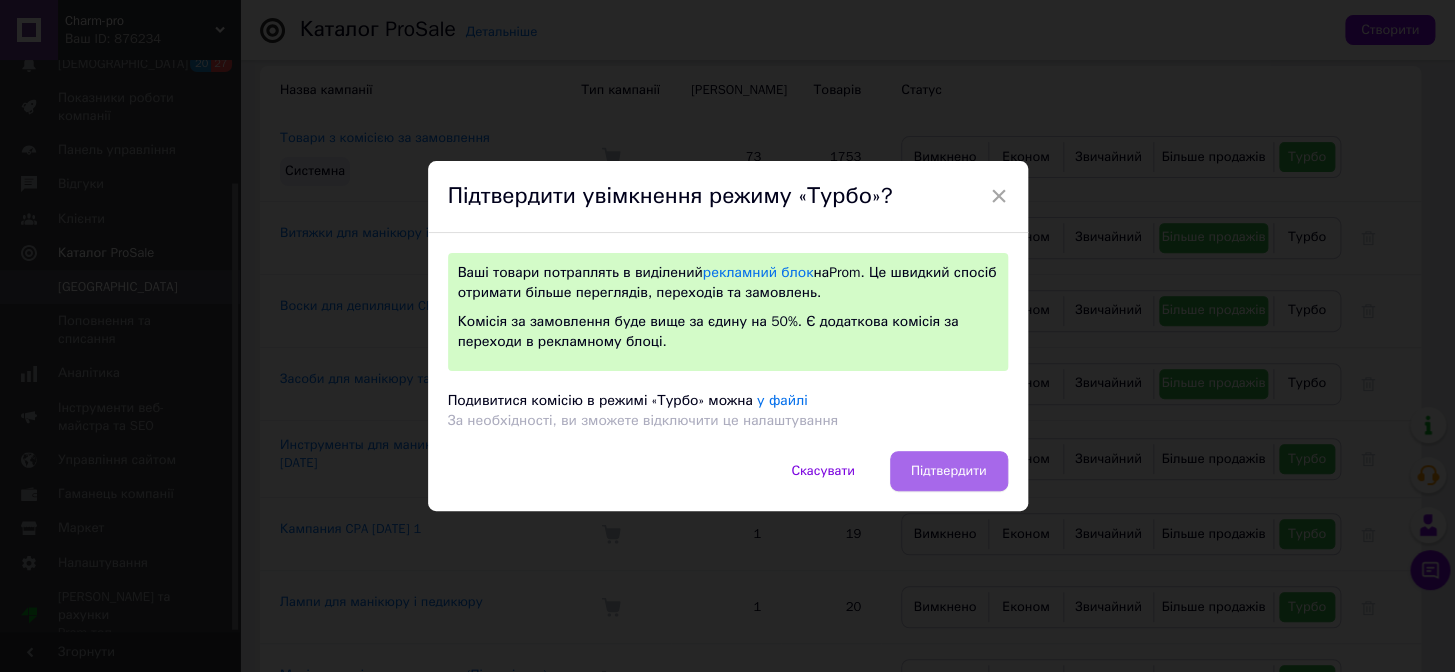 click on "Підтвердити" at bounding box center [949, 471] 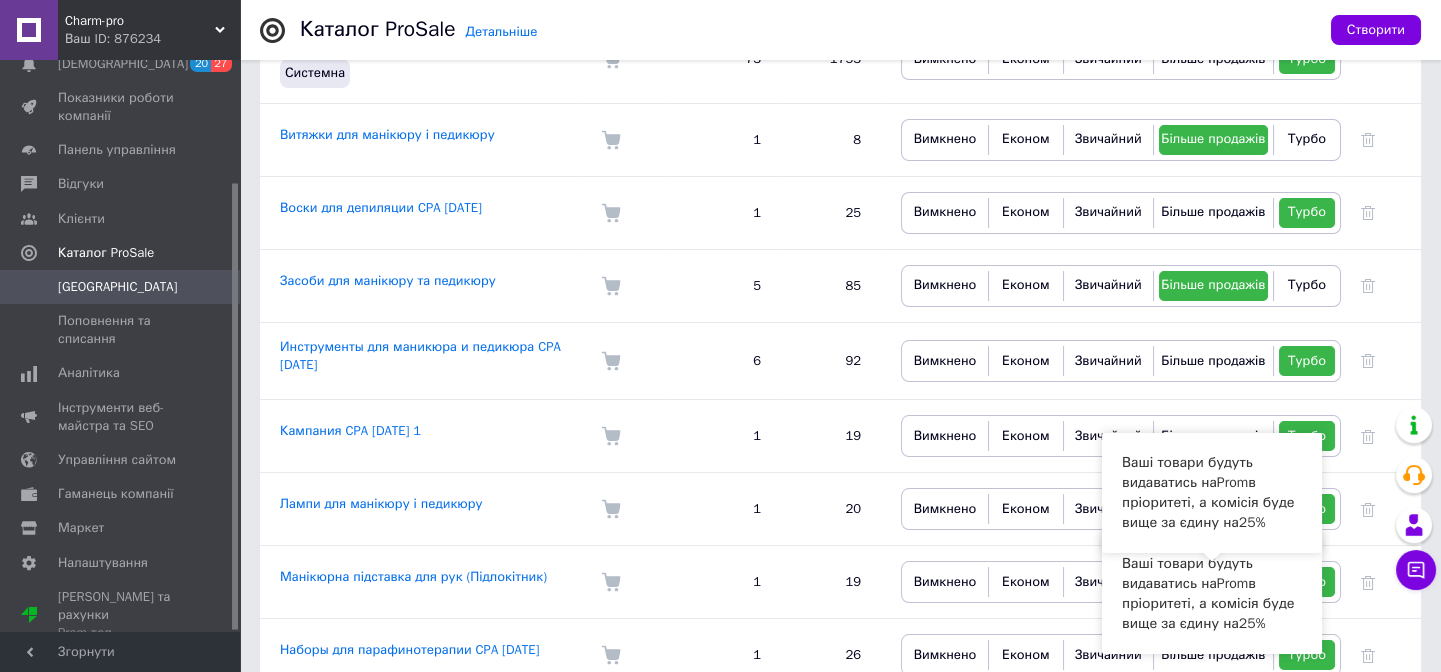 scroll, scrollTop: 363, scrollLeft: 0, axis: vertical 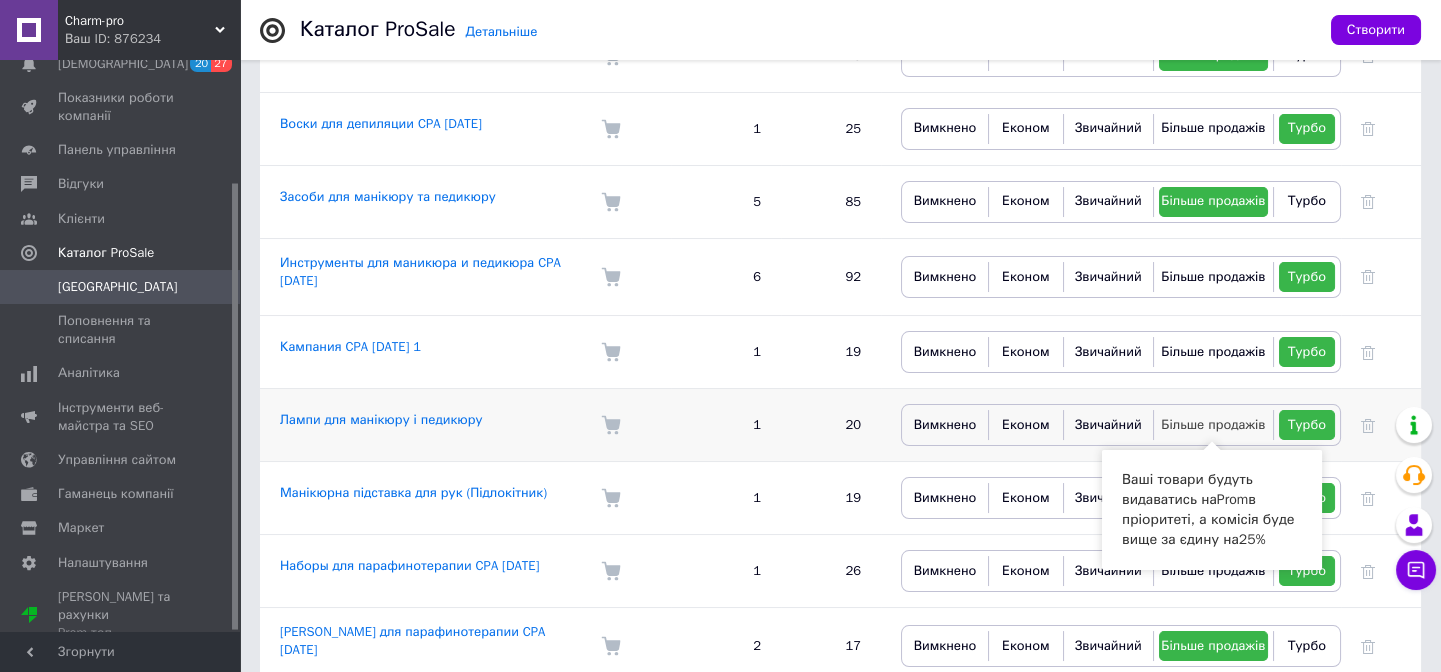 click on "Більше продажів" at bounding box center [1213, 424] 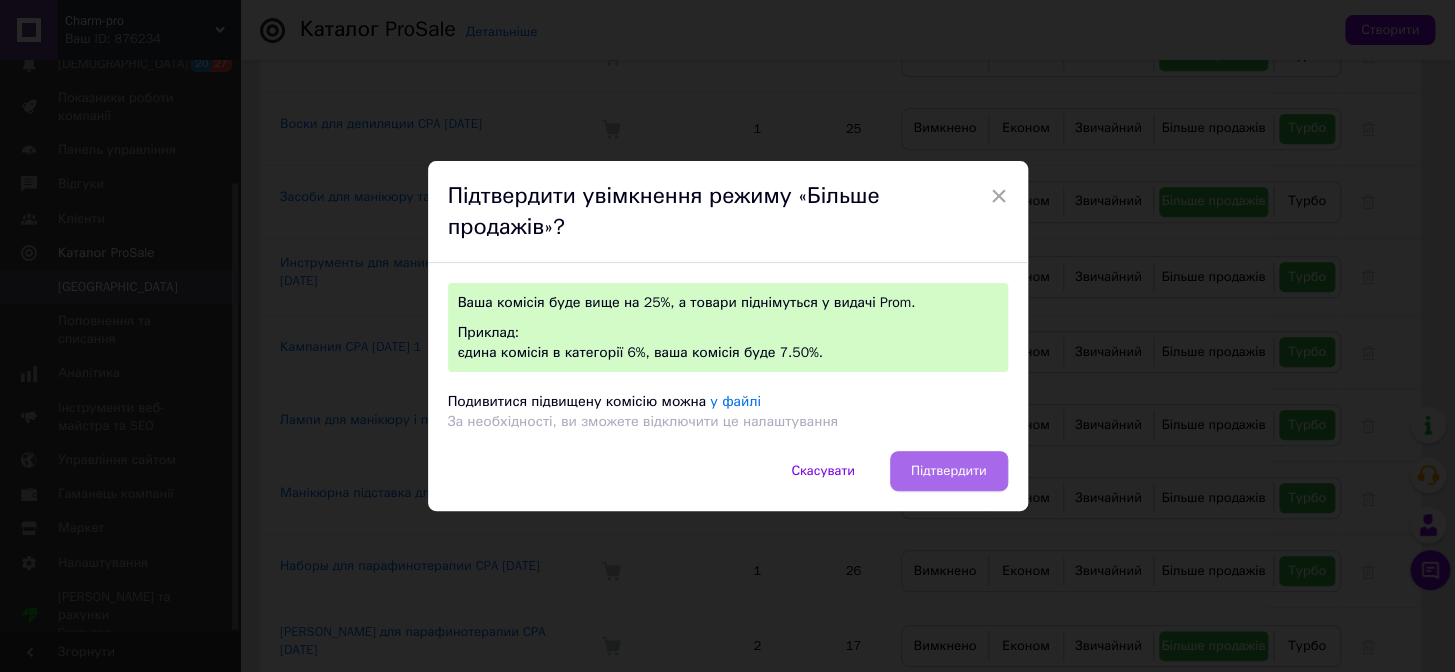 click on "Підтвердити" at bounding box center (949, 471) 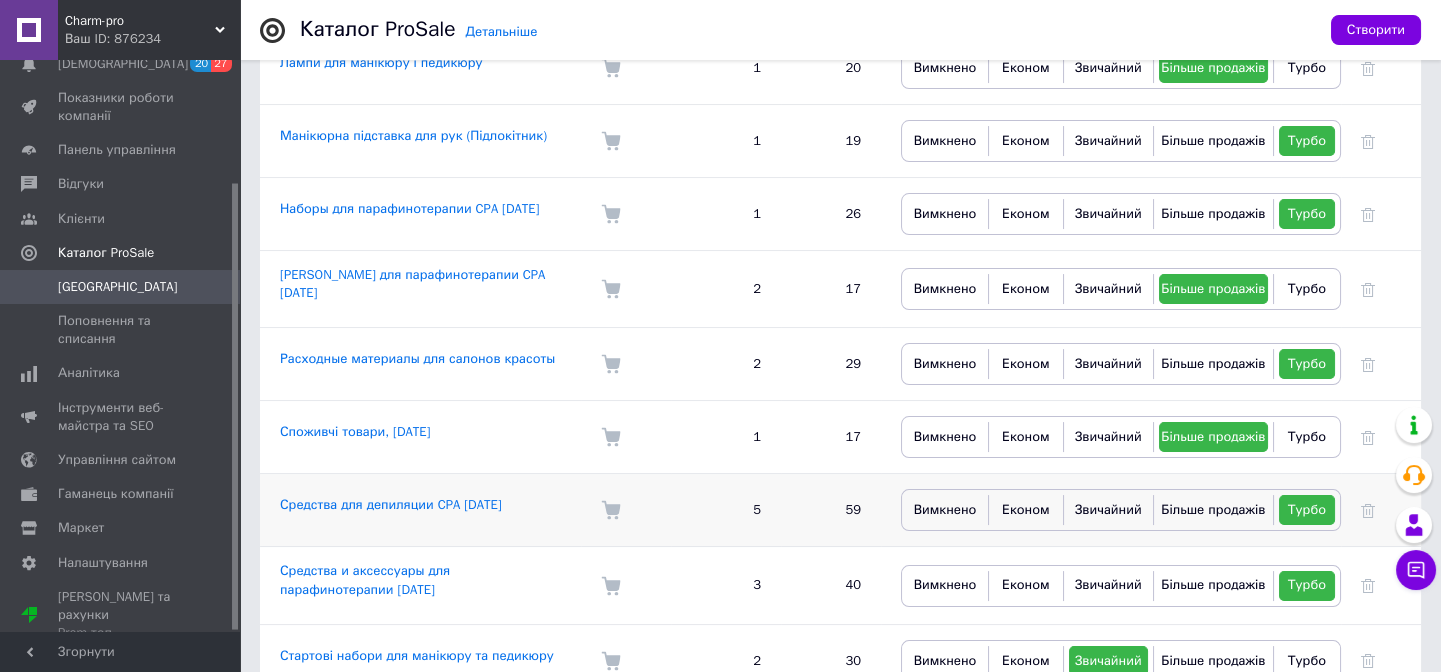 scroll, scrollTop: 727, scrollLeft: 0, axis: vertical 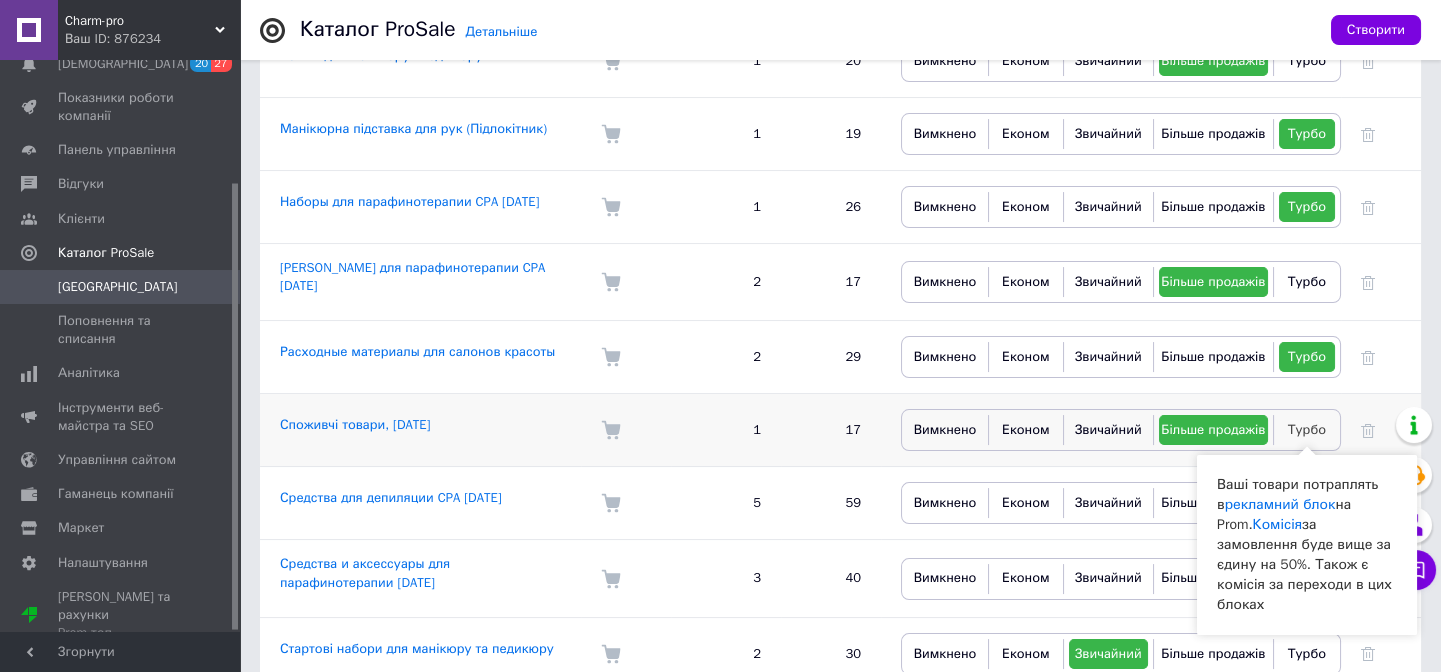 click on "Турбо" at bounding box center (1307, 429) 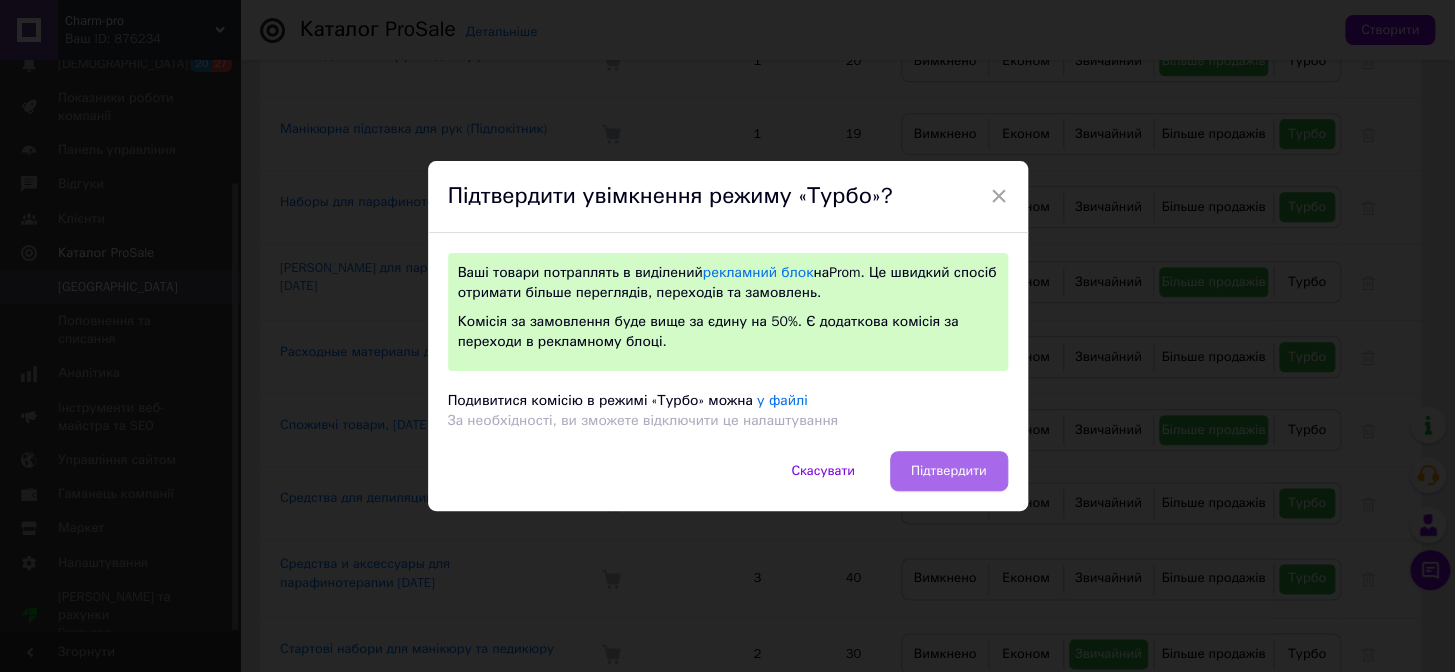 click on "Підтвердити" at bounding box center [949, 471] 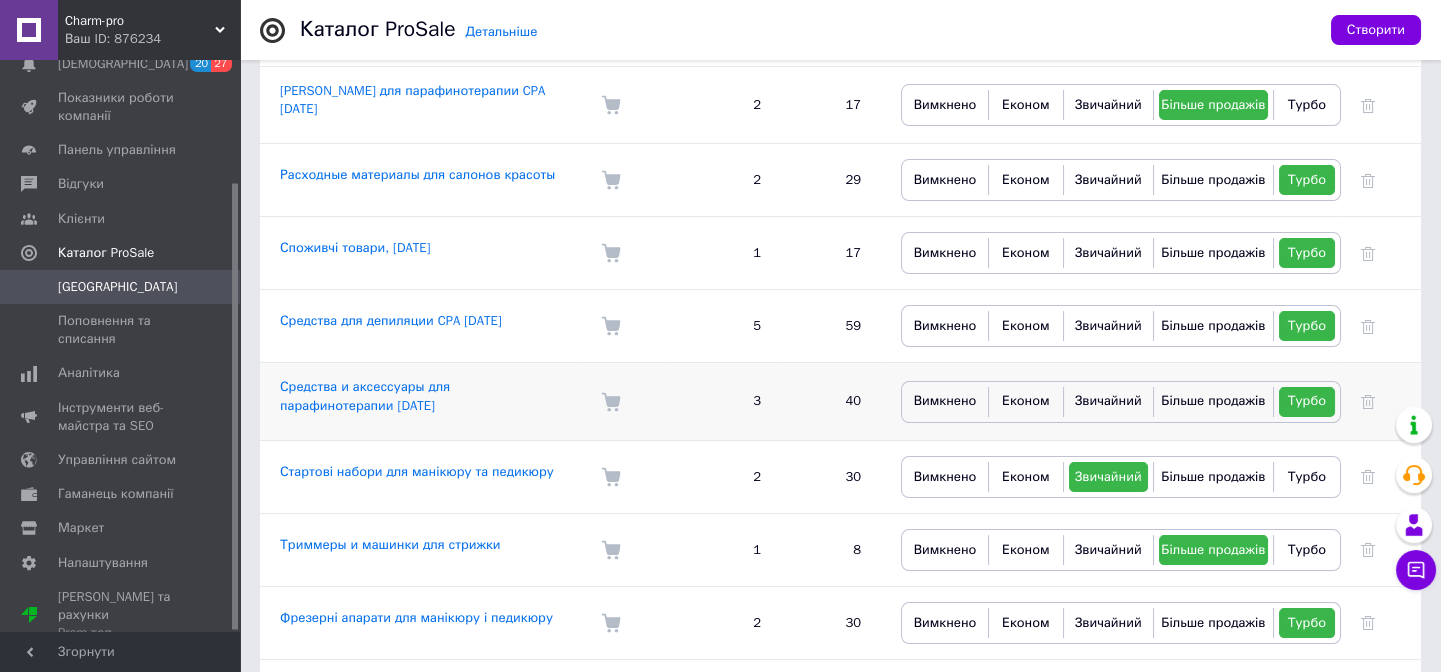 scroll, scrollTop: 909, scrollLeft: 0, axis: vertical 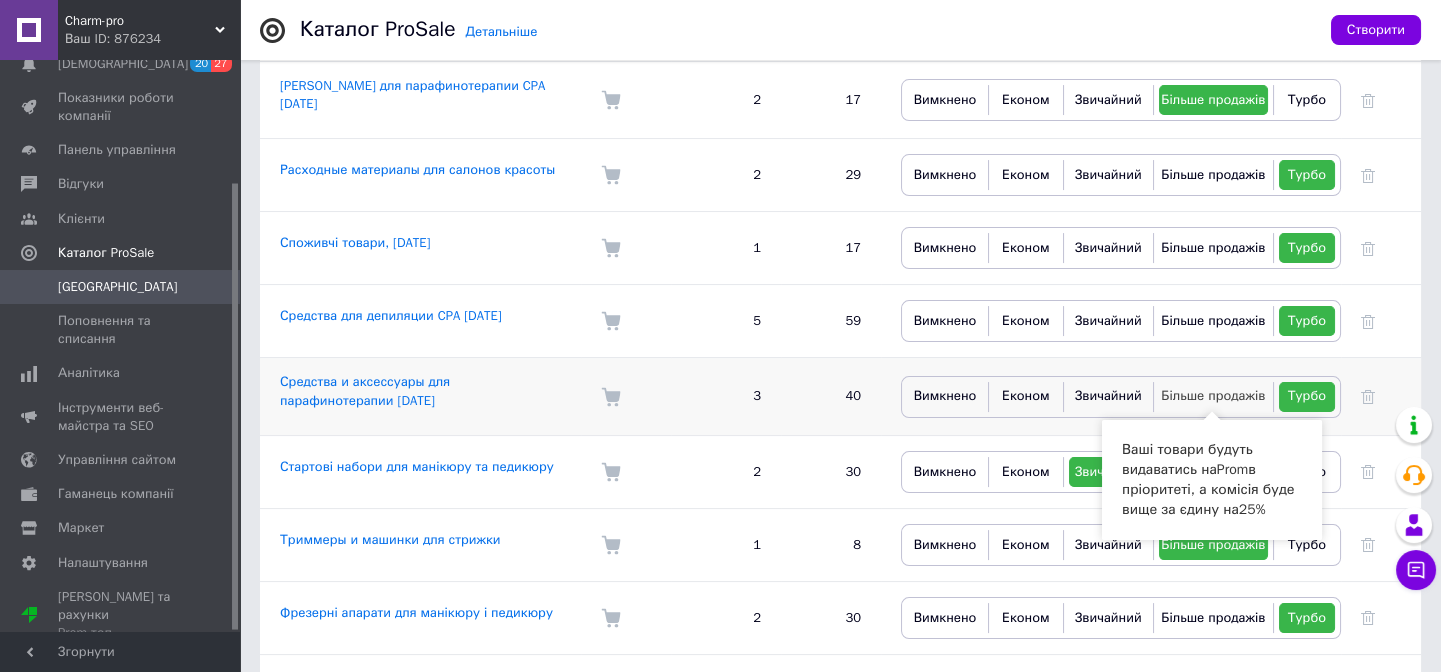 click on "Більше продажів" at bounding box center (1213, 395) 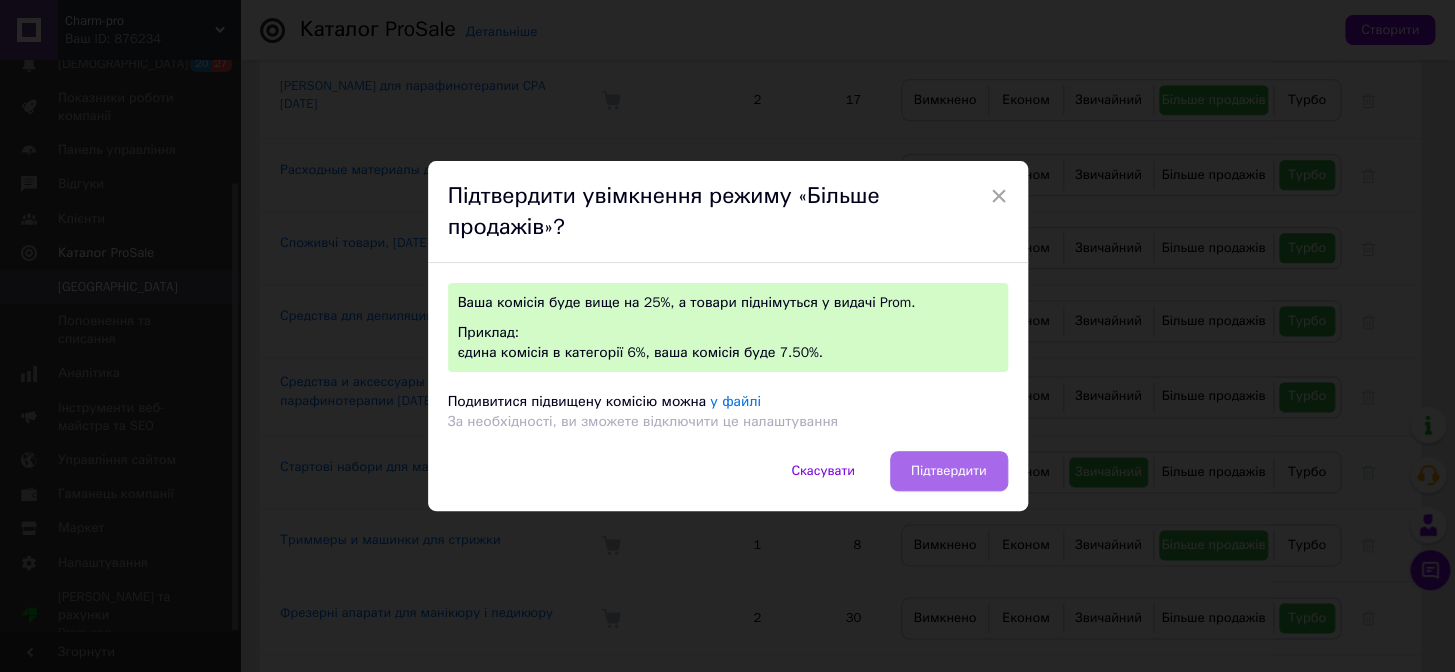 click on "Підтвердити" at bounding box center [949, 471] 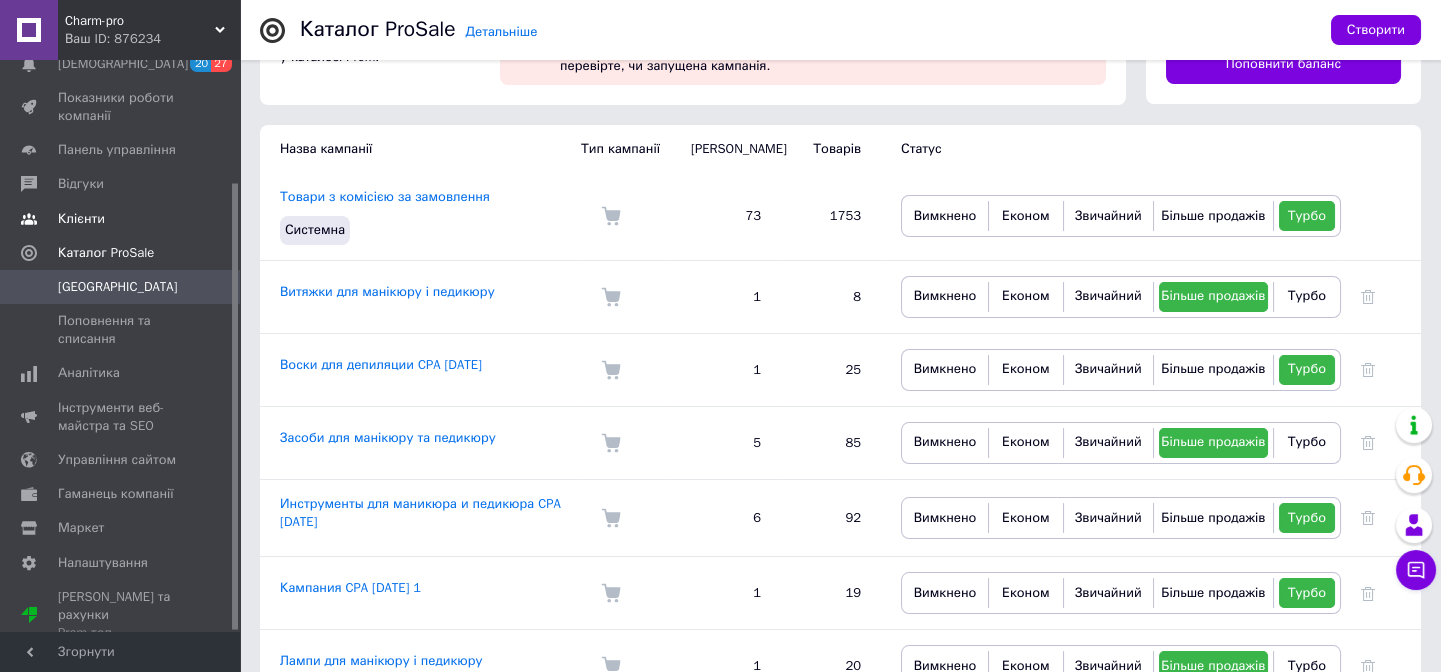 scroll, scrollTop: 90, scrollLeft: 0, axis: vertical 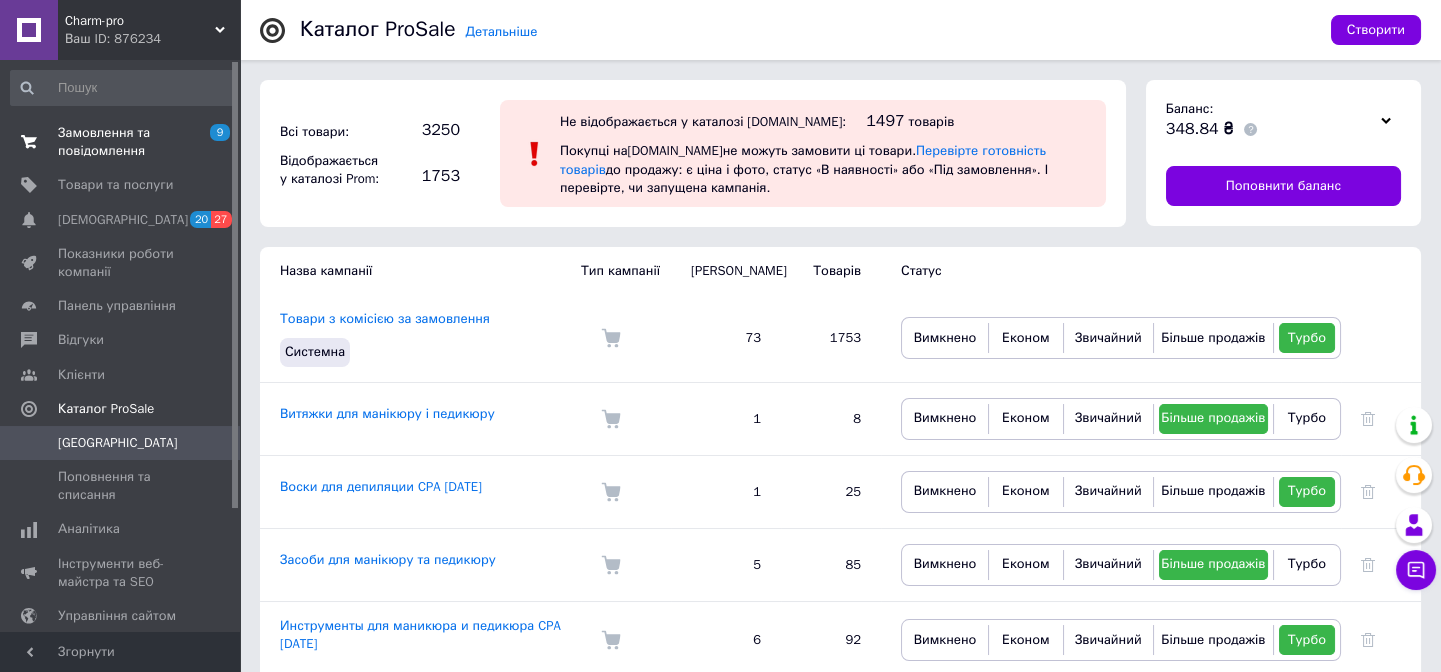 click on "Замовлення та повідомлення" at bounding box center [121, 142] 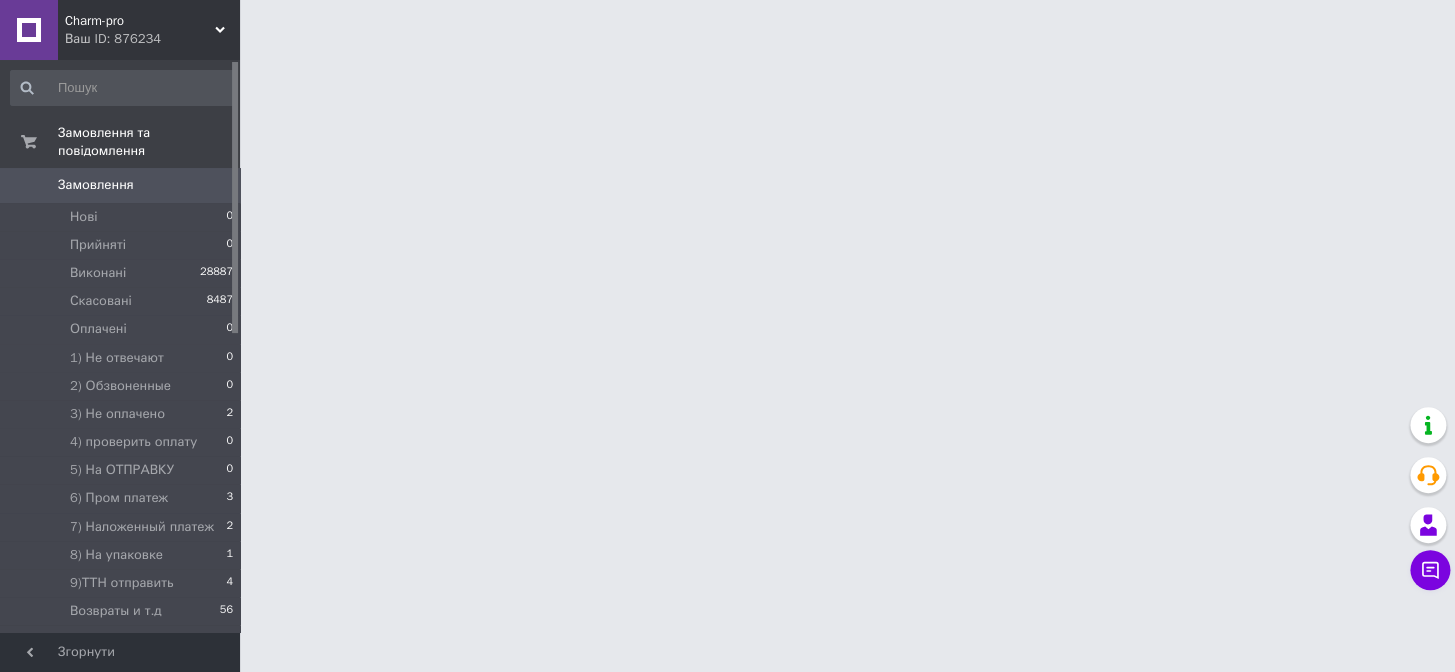 click on "Замовлення" at bounding box center [96, 185] 